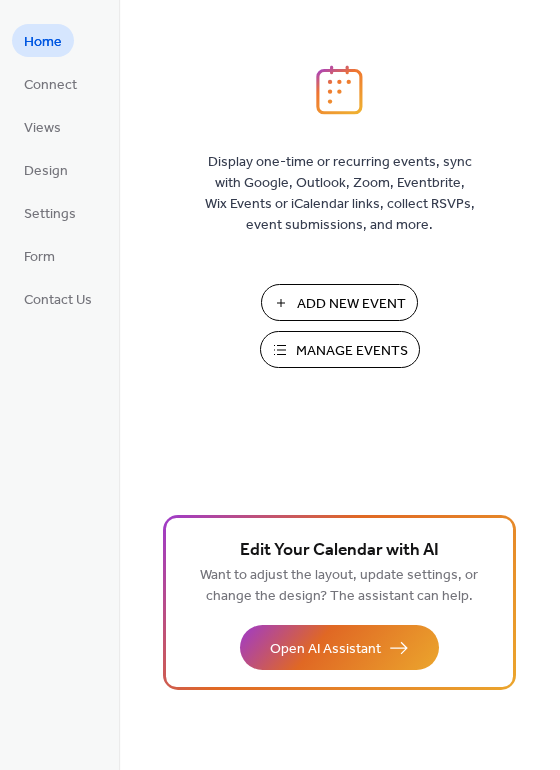 scroll, scrollTop: 0, scrollLeft: 0, axis: both 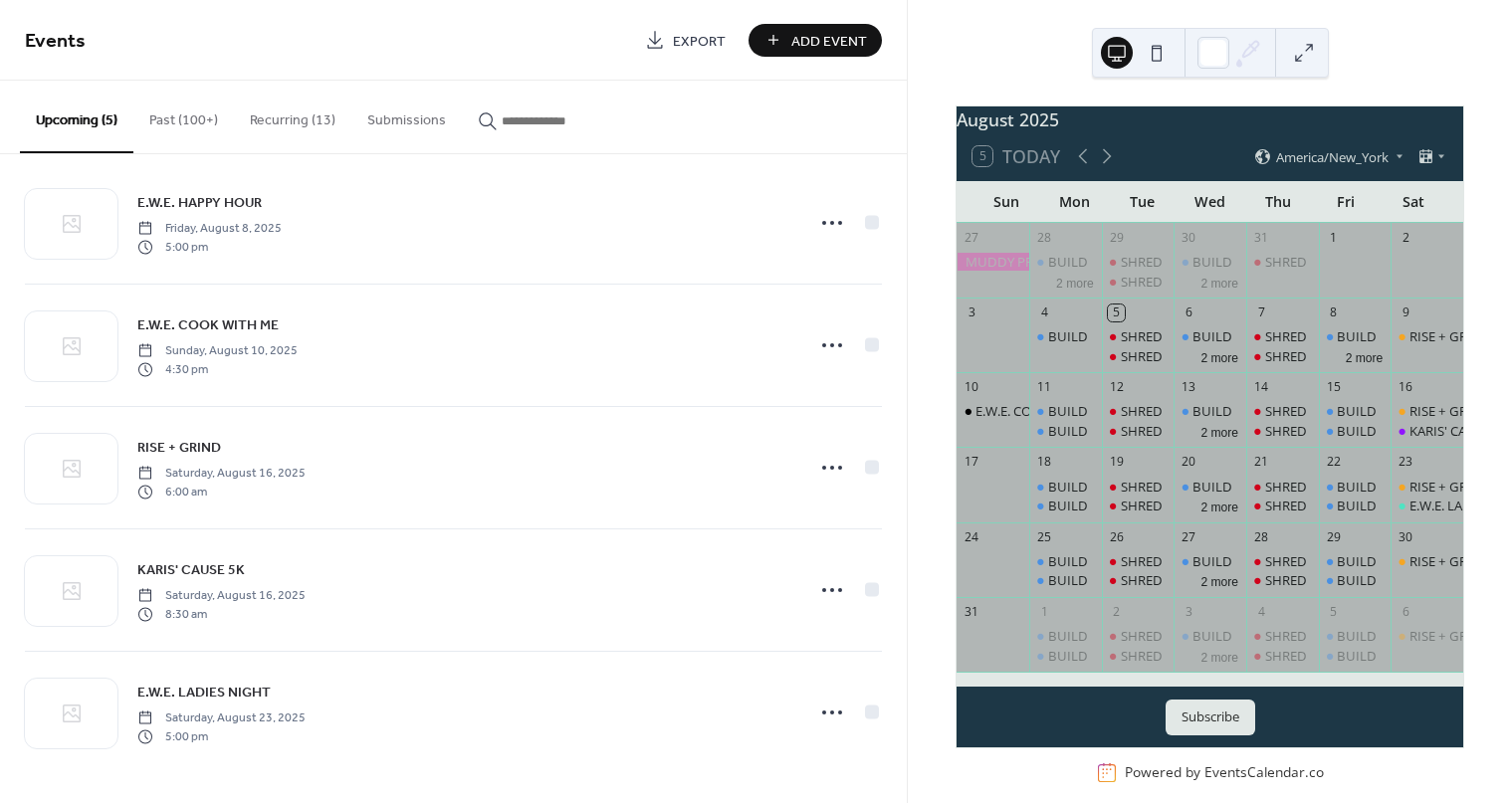 click on "Recurring (13)" at bounding box center [293, 115] 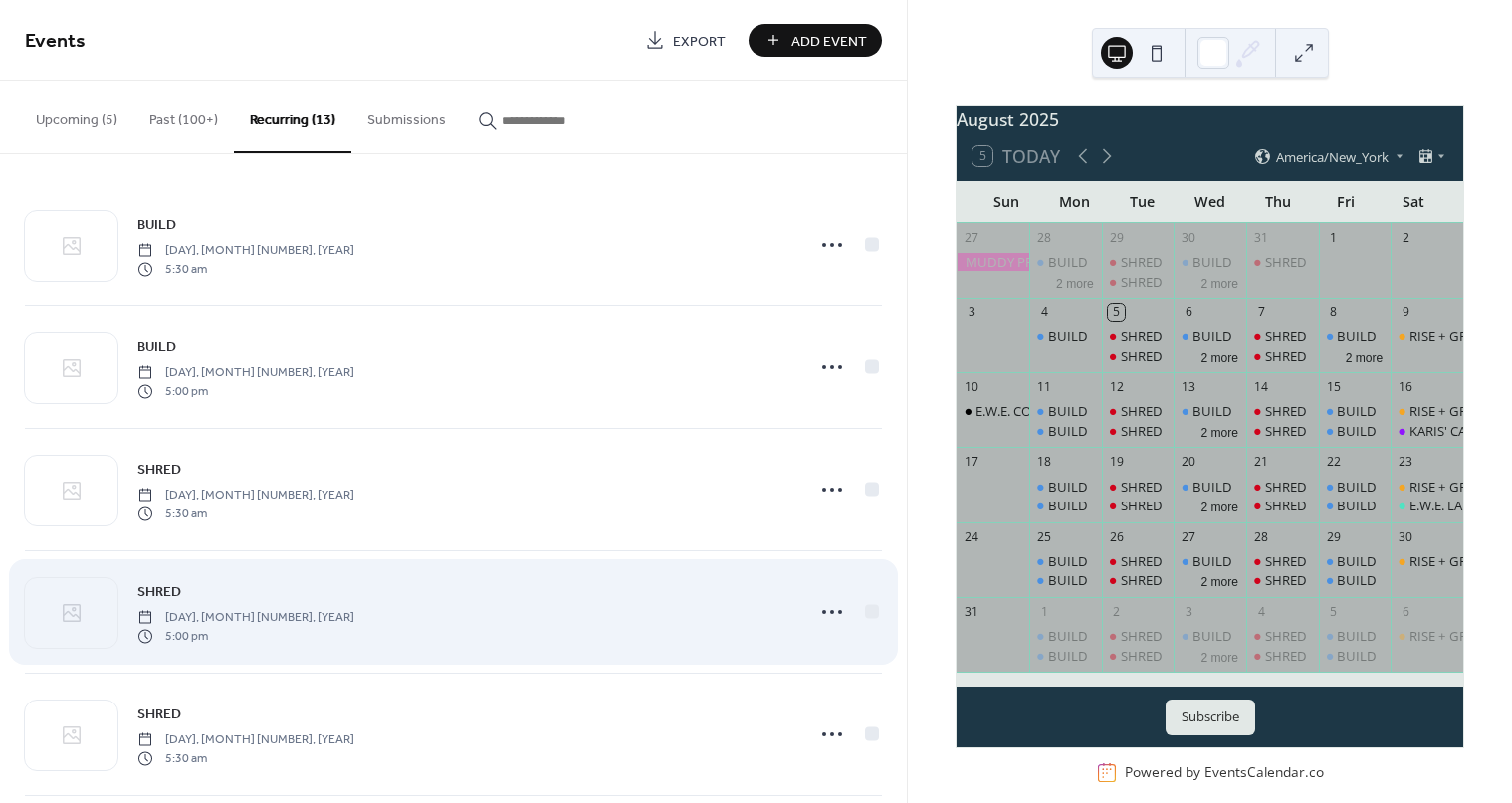 scroll, scrollTop: 1001, scrollLeft: 0, axis: vertical 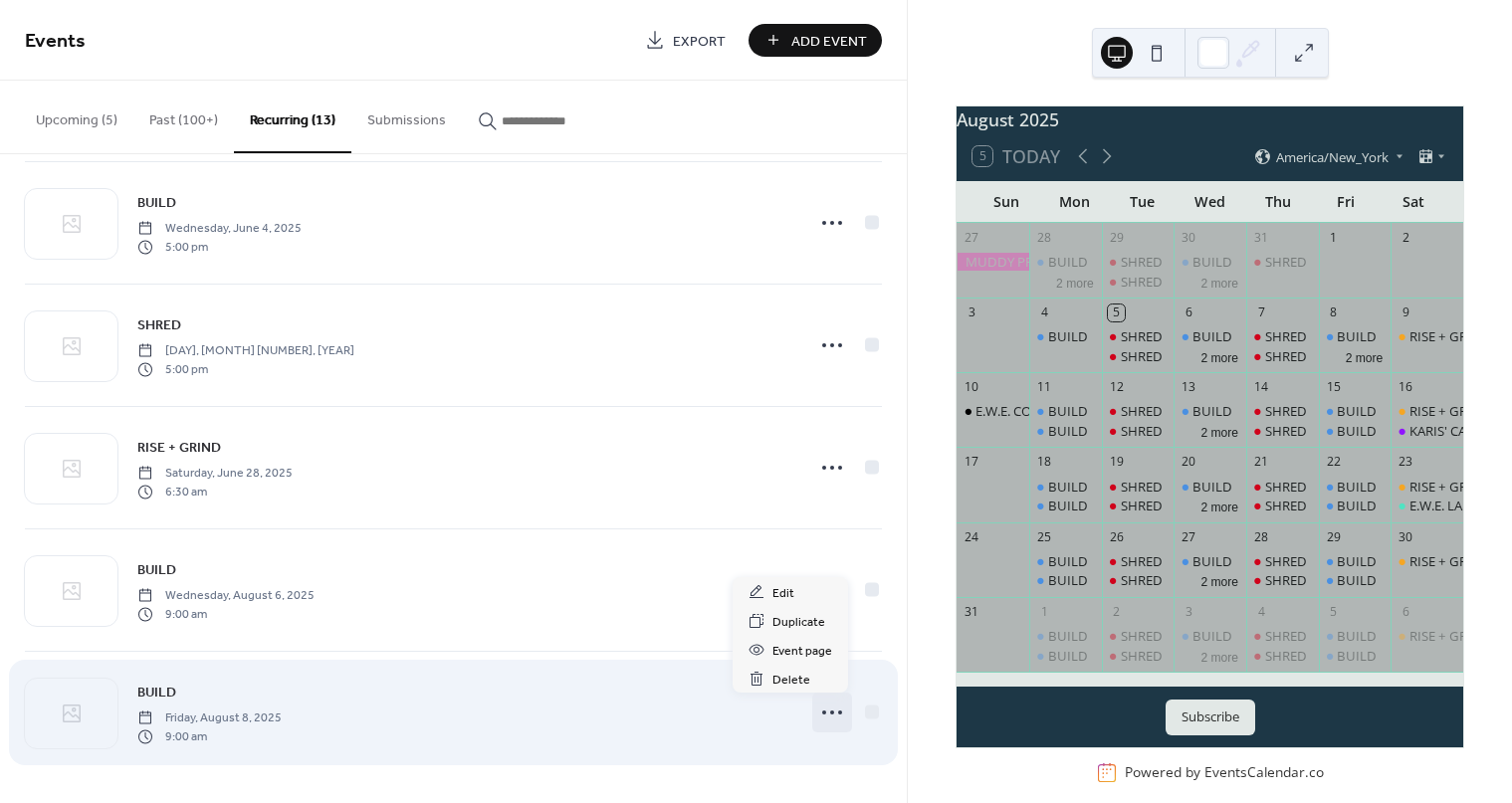 click 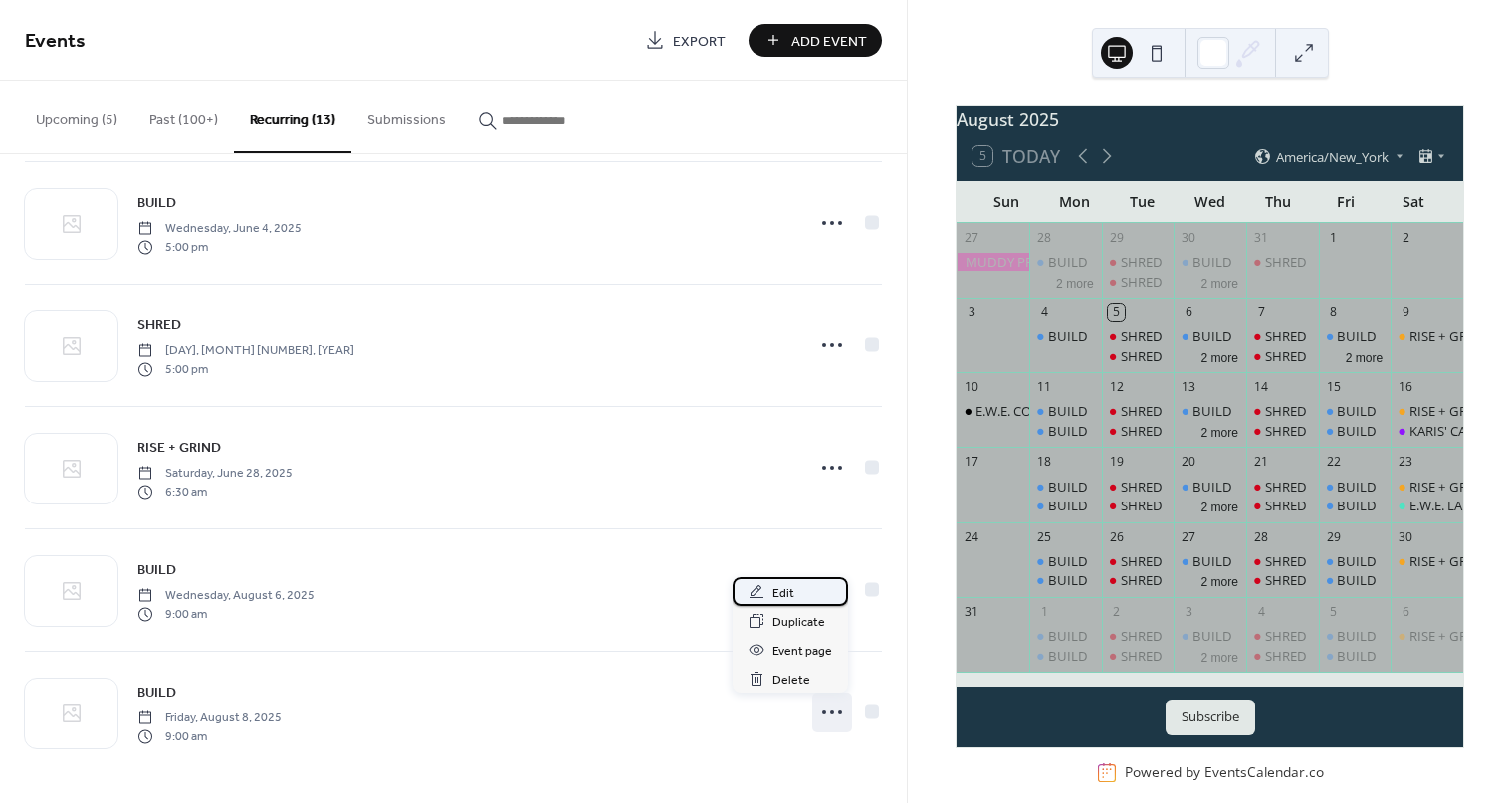 click on "Edit" at bounding box center [783, 593] 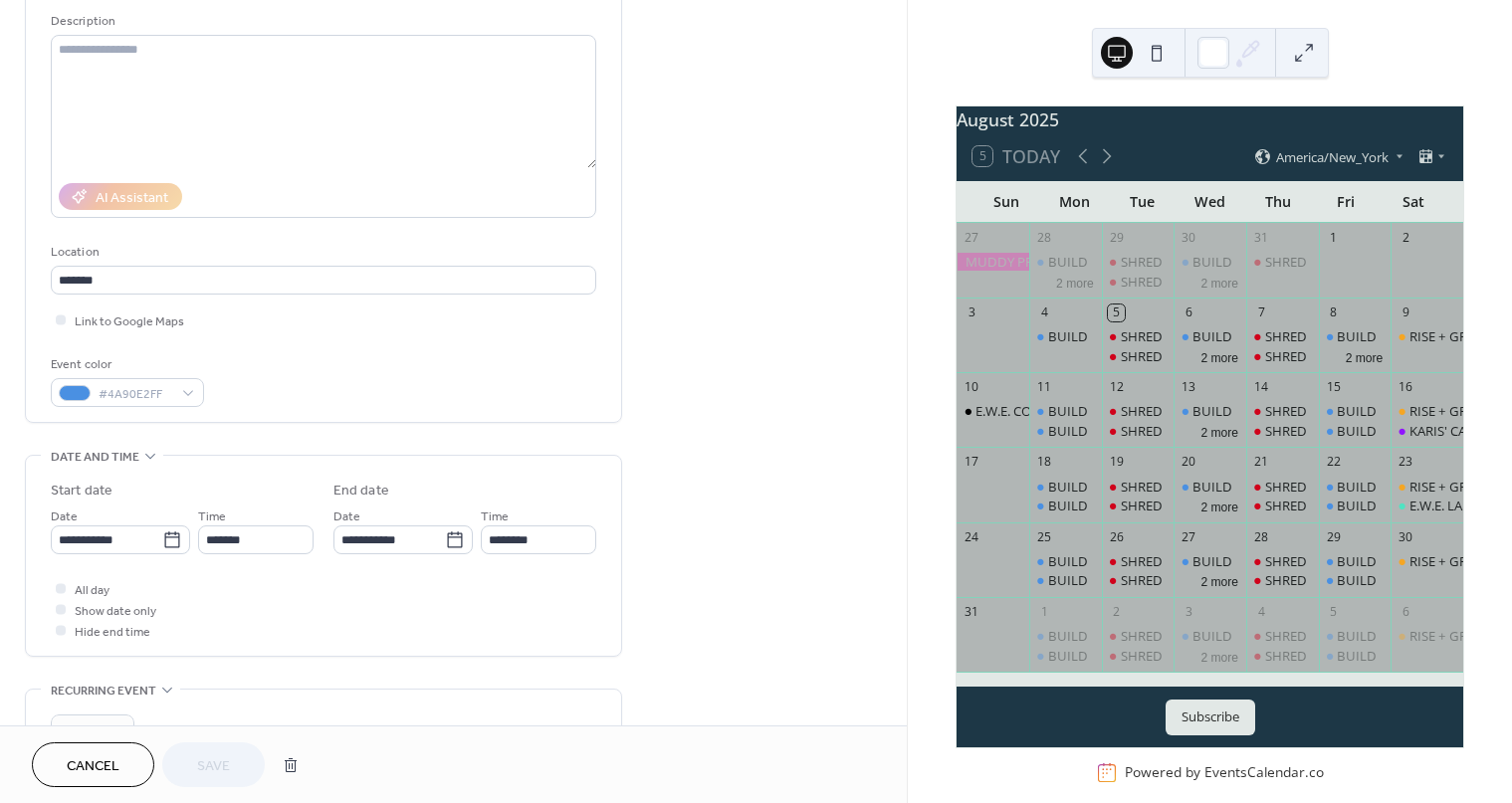 scroll, scrollTop: 198, scrollLeft: 0, axis: vertical 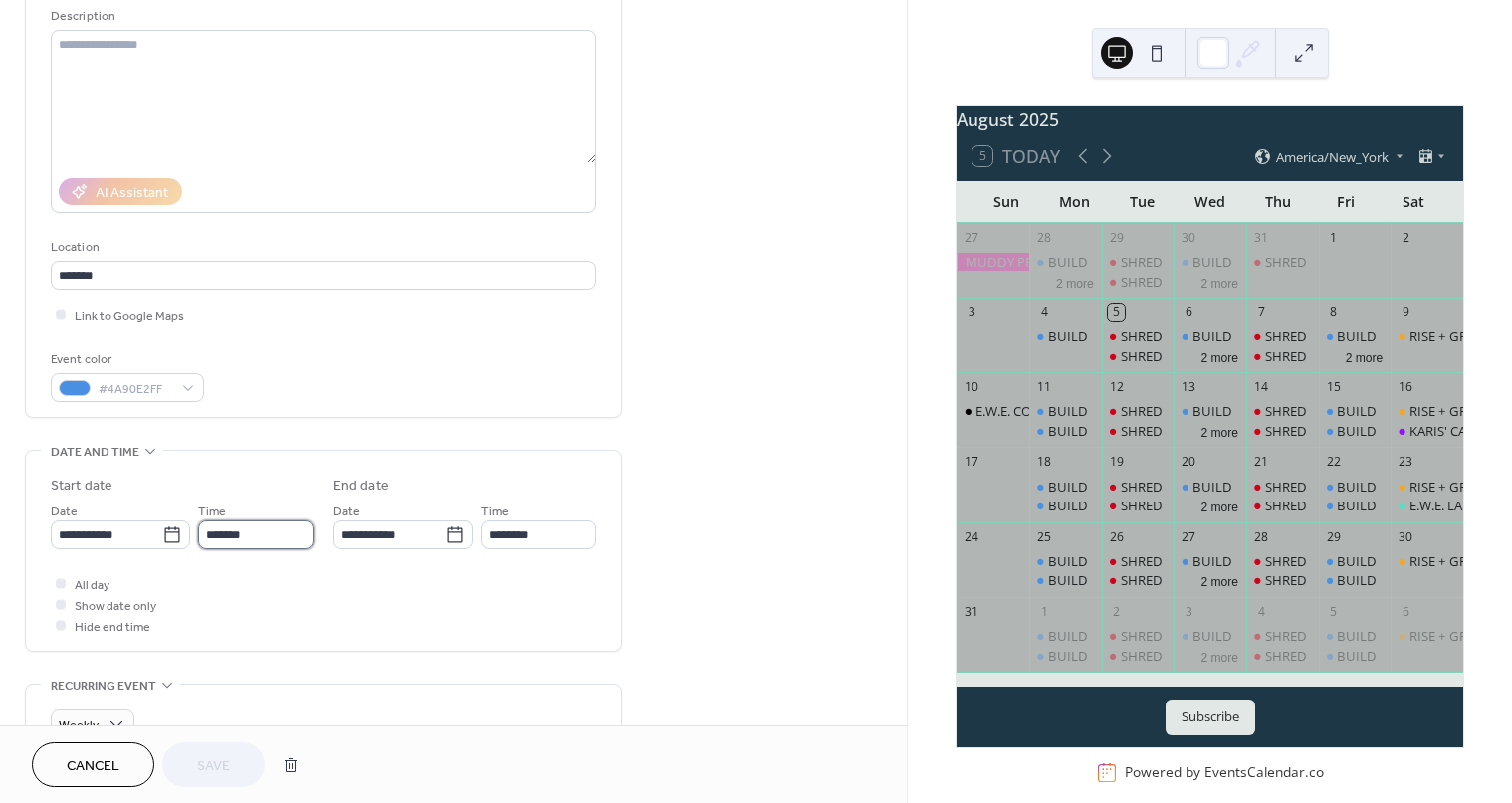 click on "*******" at bounding box center [256, 534] 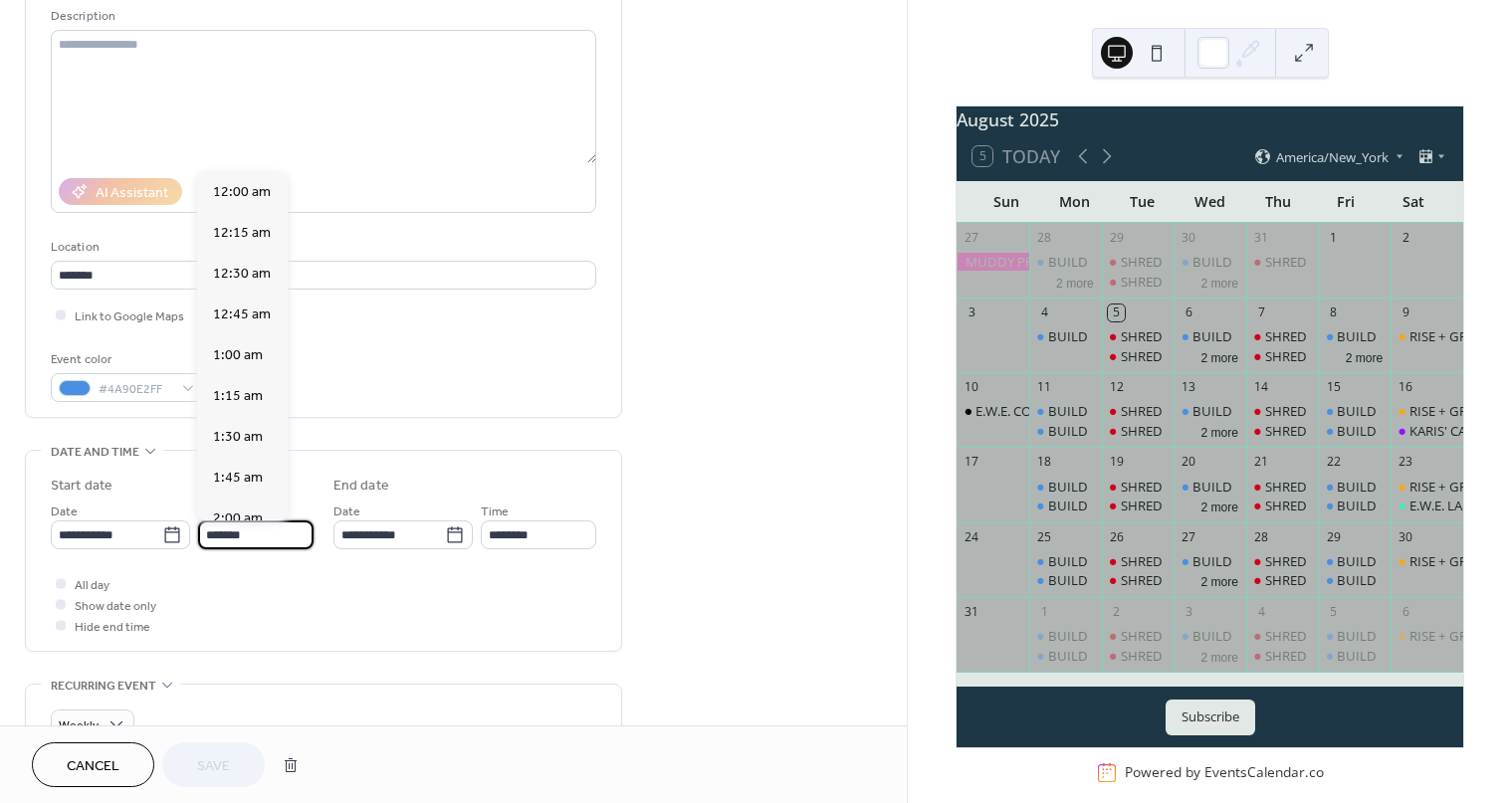 click on "*******" at bounding box center (256, 534) 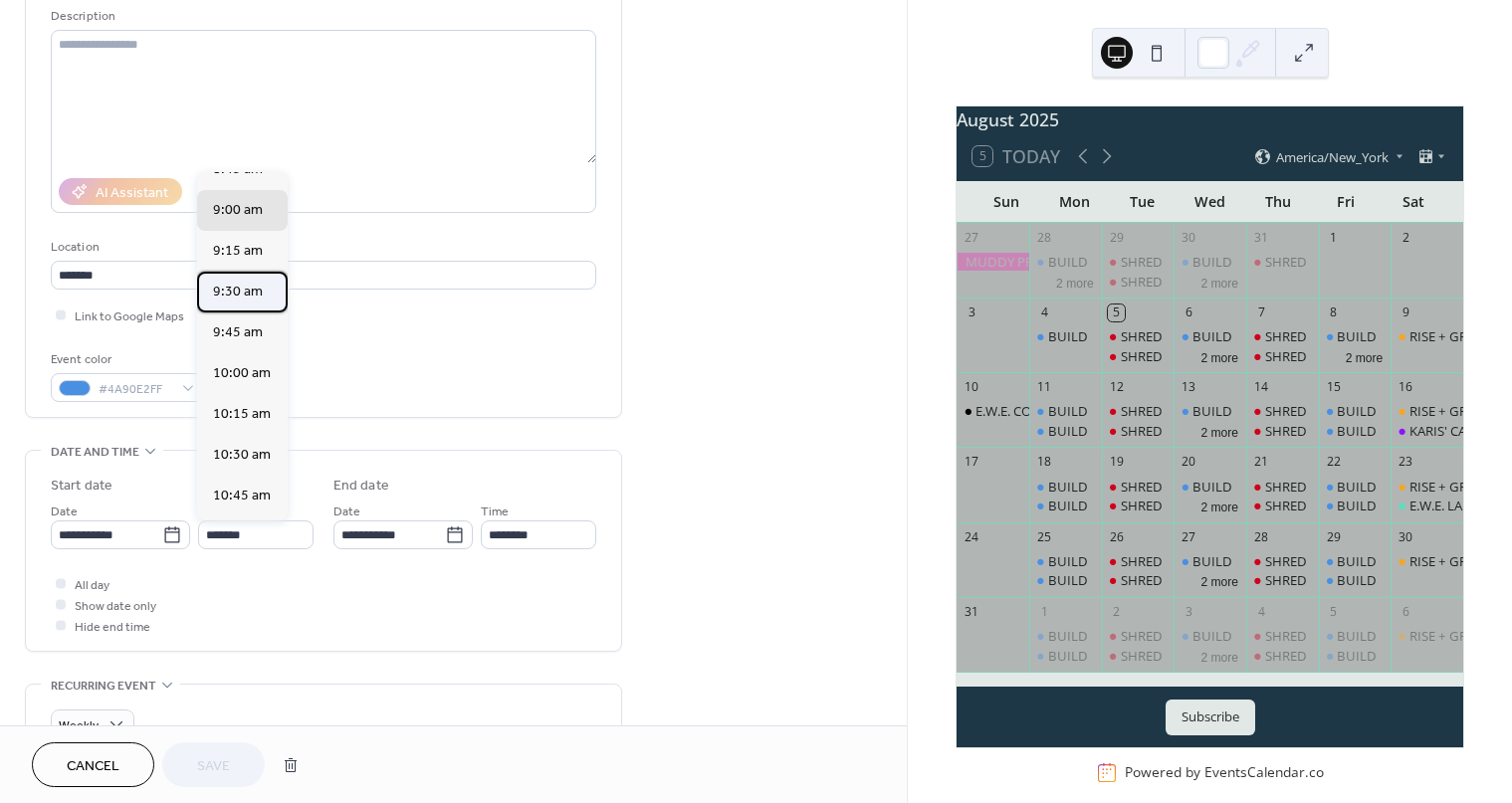 click on "9:30 am" at bounding box center [238, 292] 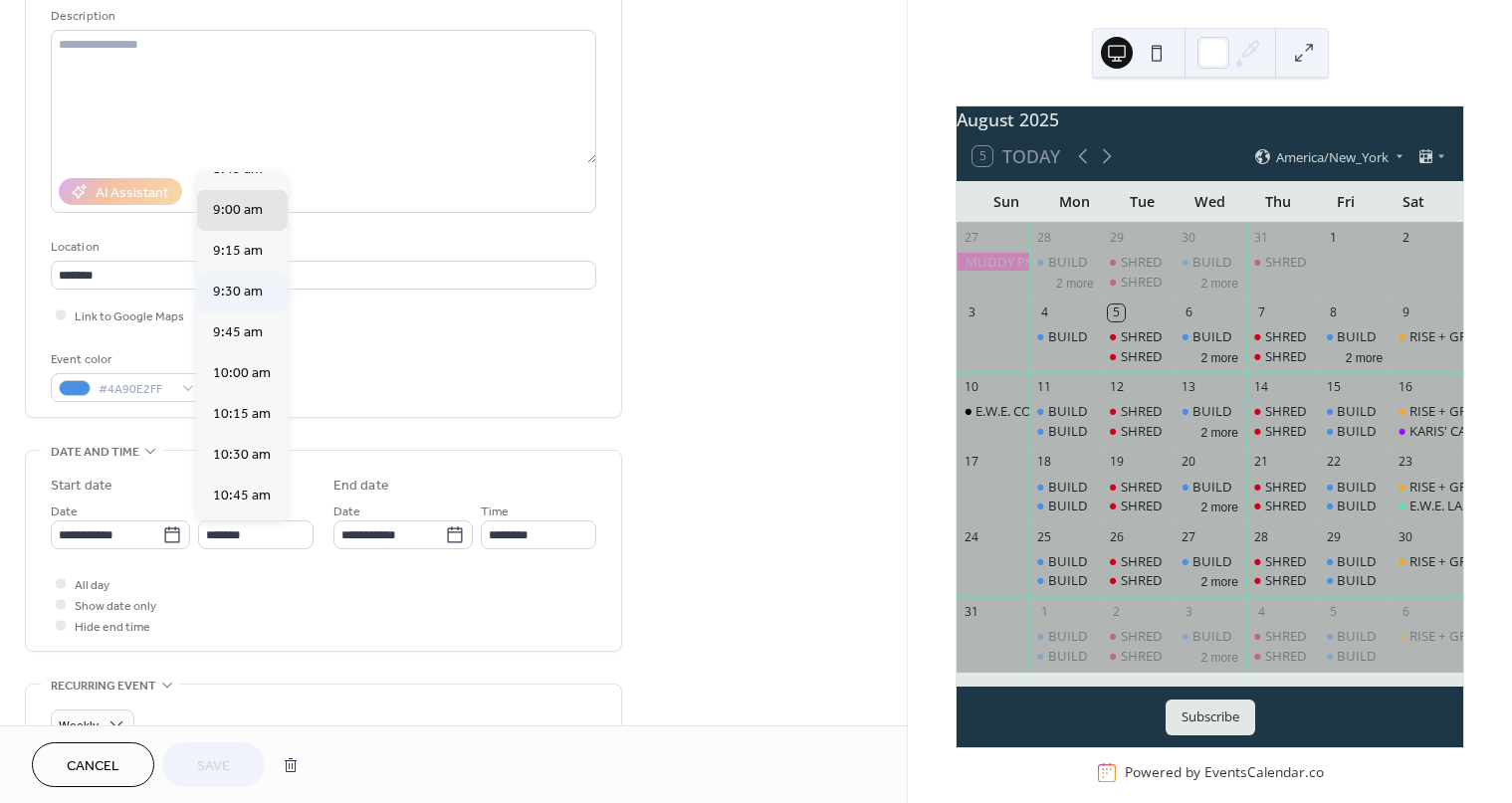 type on "*******" 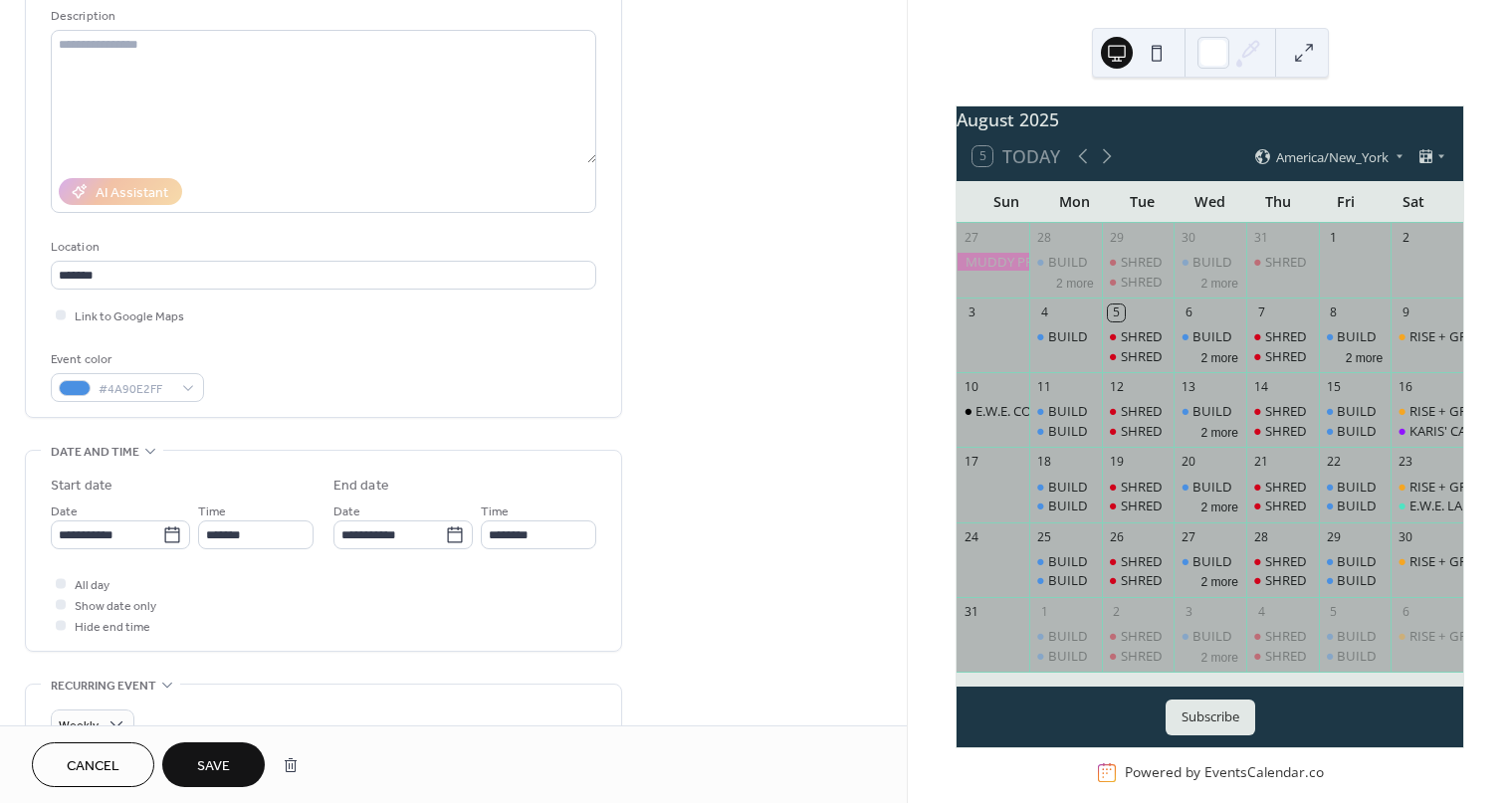 click on "Save" at bounding box center (213, 766) 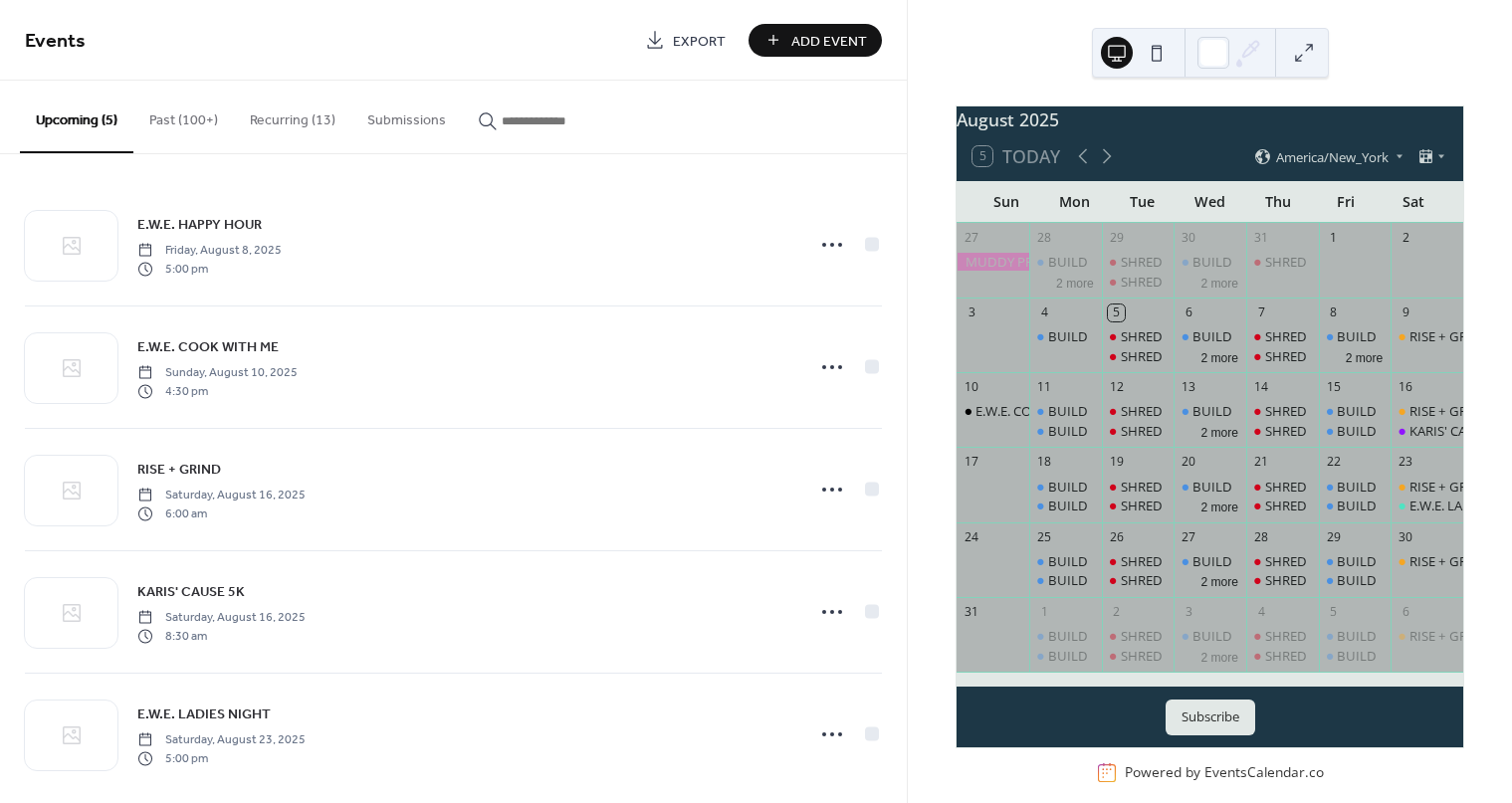 click on "Recurring (13)" at bounding box center (293, 115) 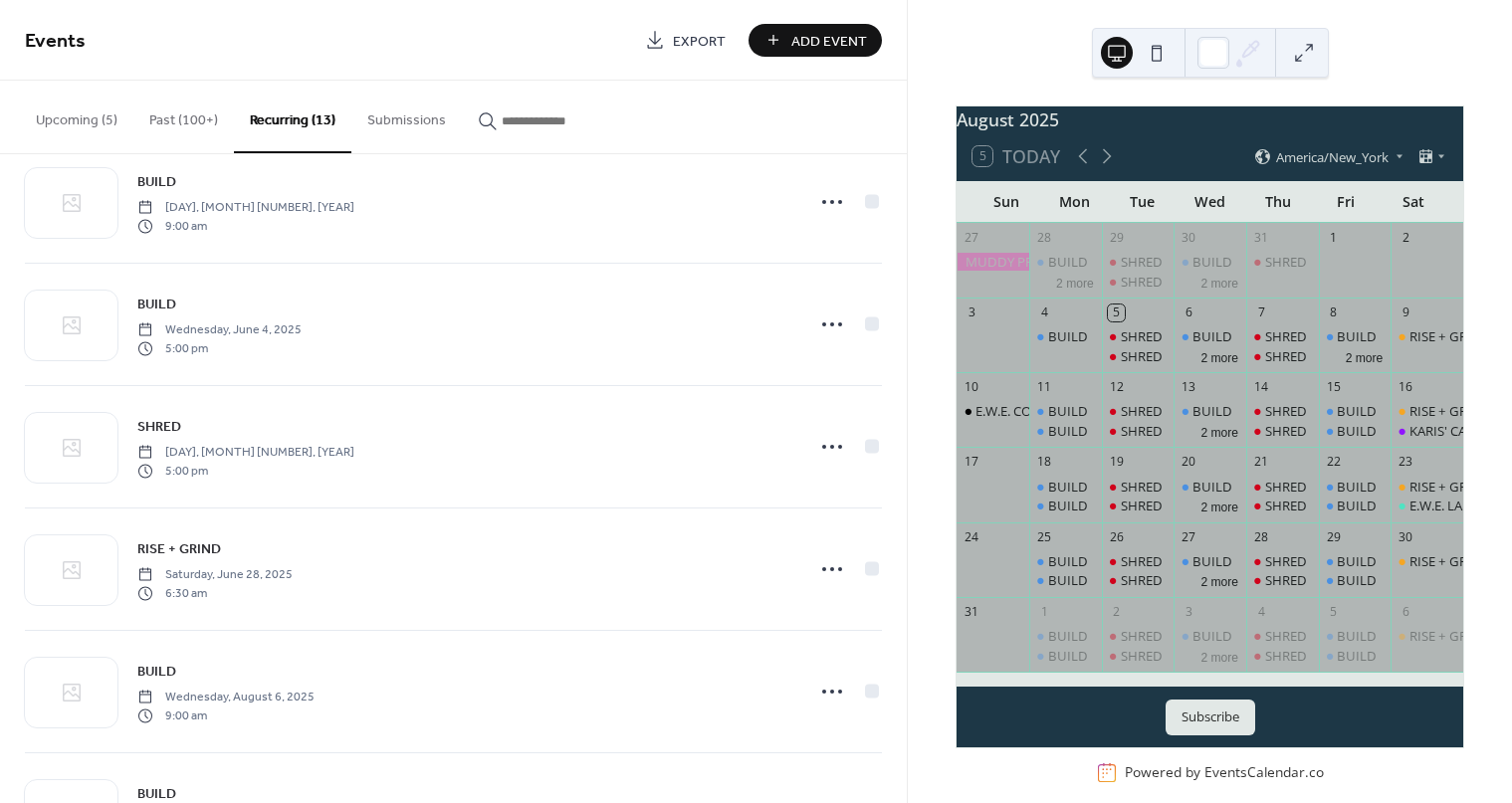 scroll, scrollTop: 1001, scrollLeft: 0, axis: vertical 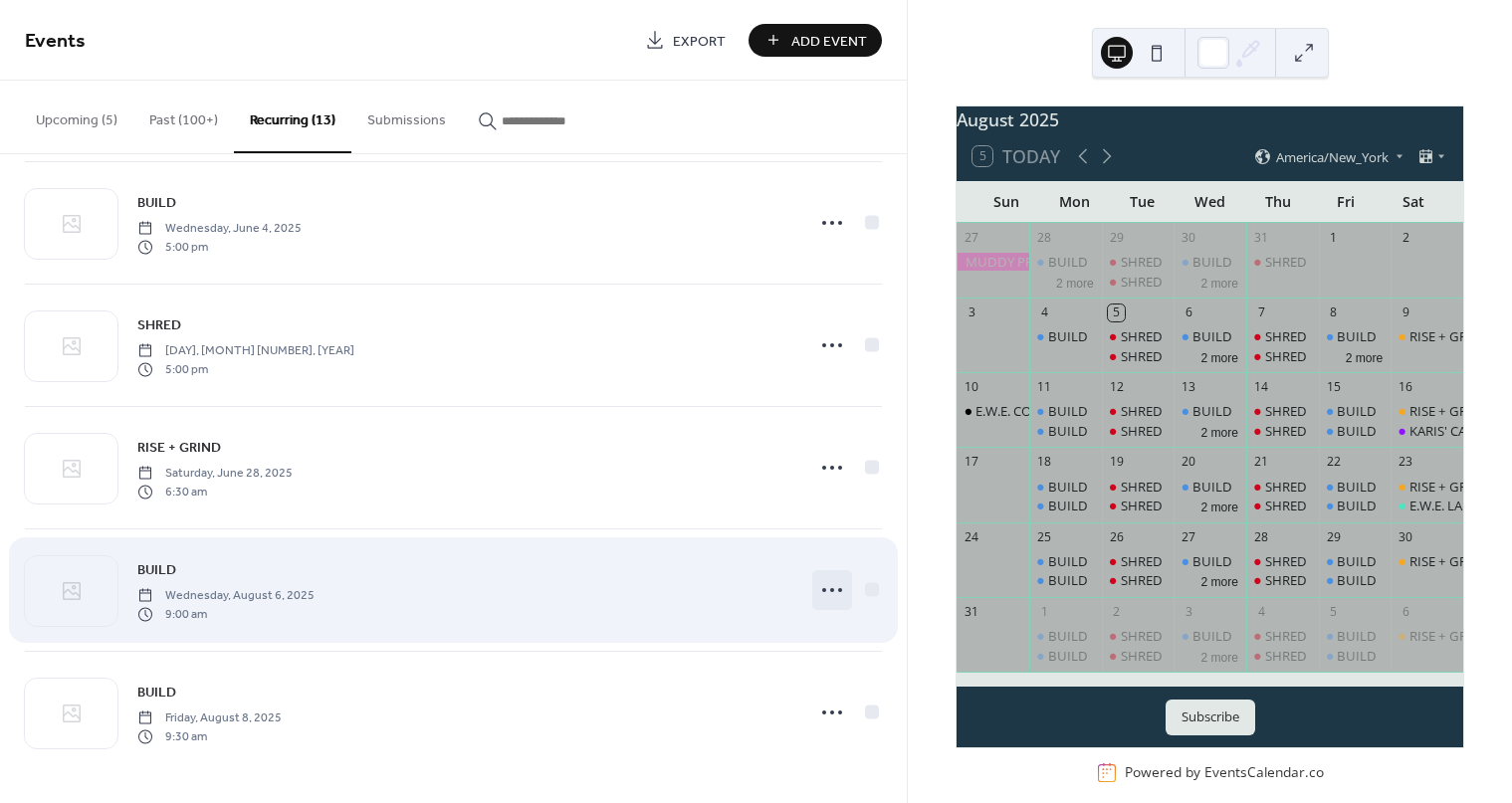 click 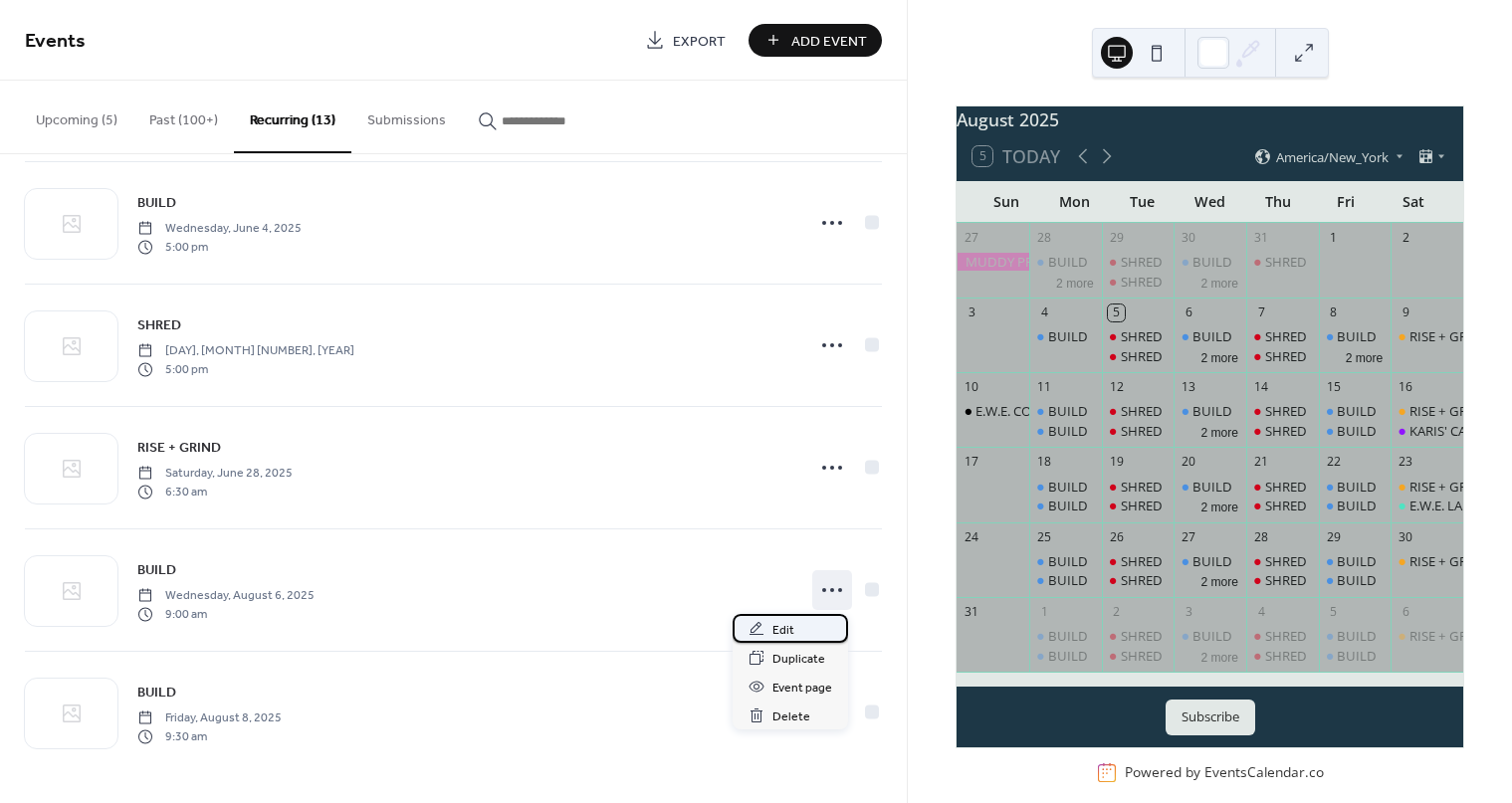 click on "Edit" at bounding box center (783, 630) 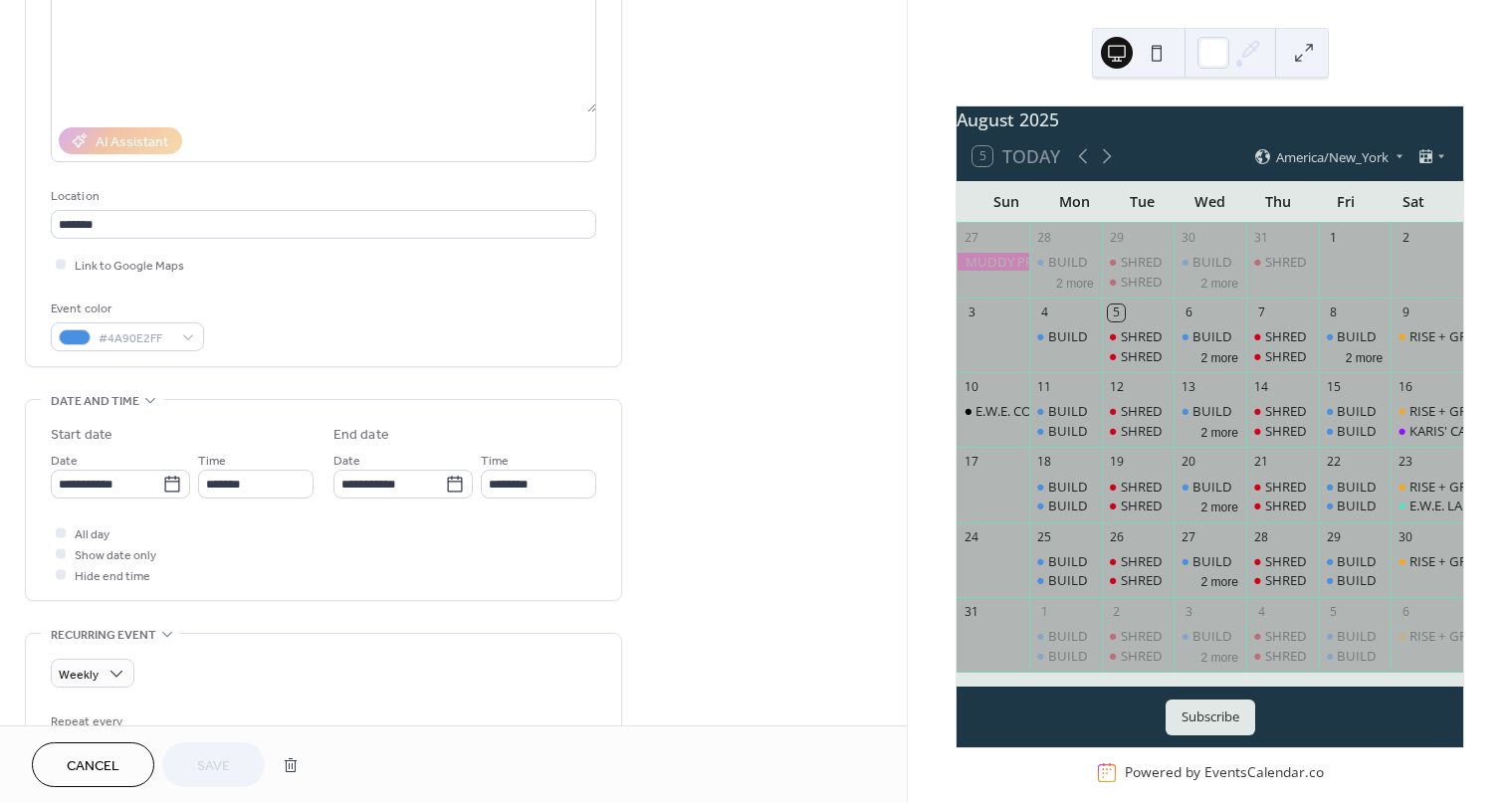 scroll, scrollTop: 262, scrollLeft: 0, axis: vertical 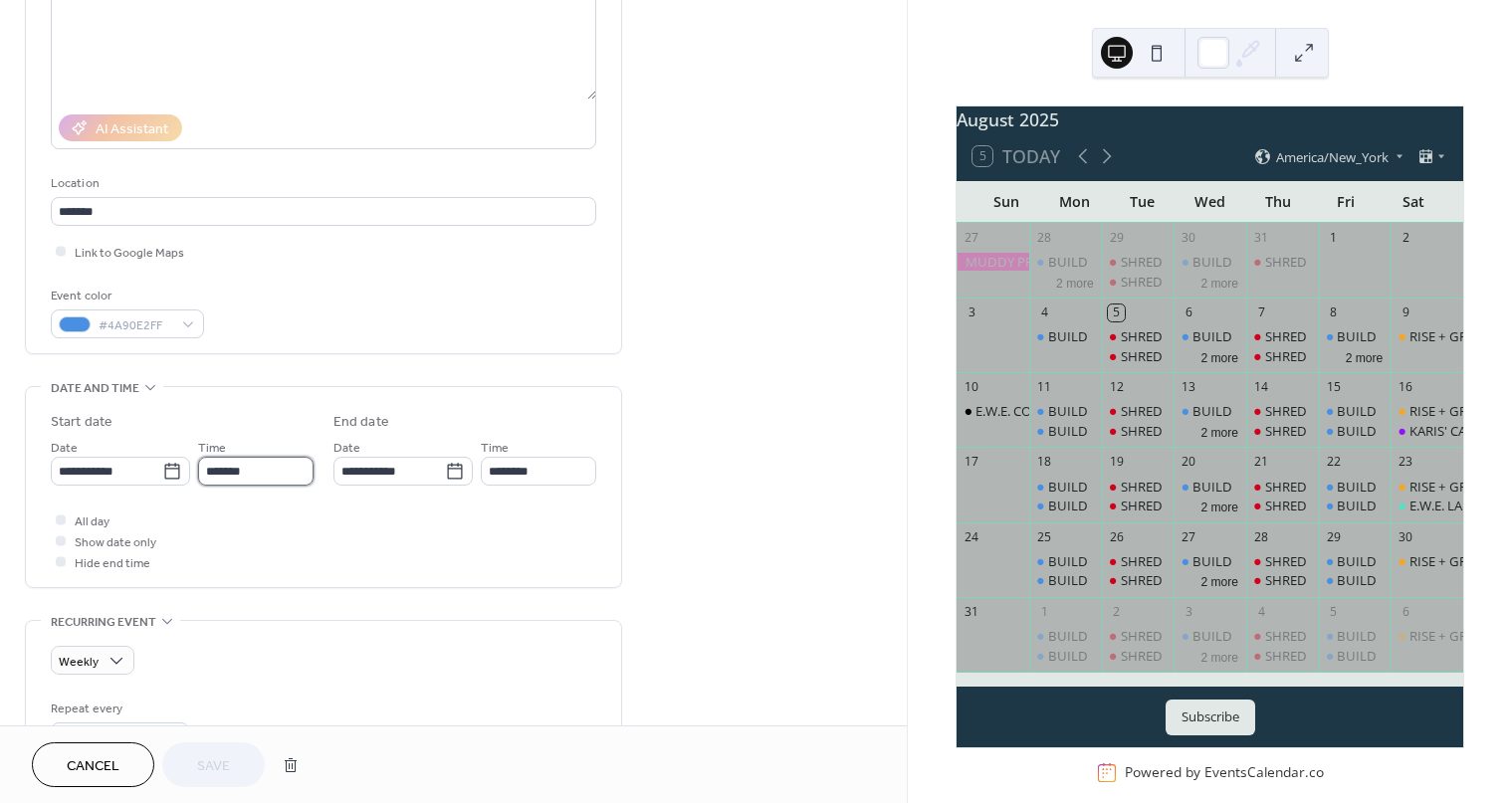 click on "*******" at bounding box center [256, 471] 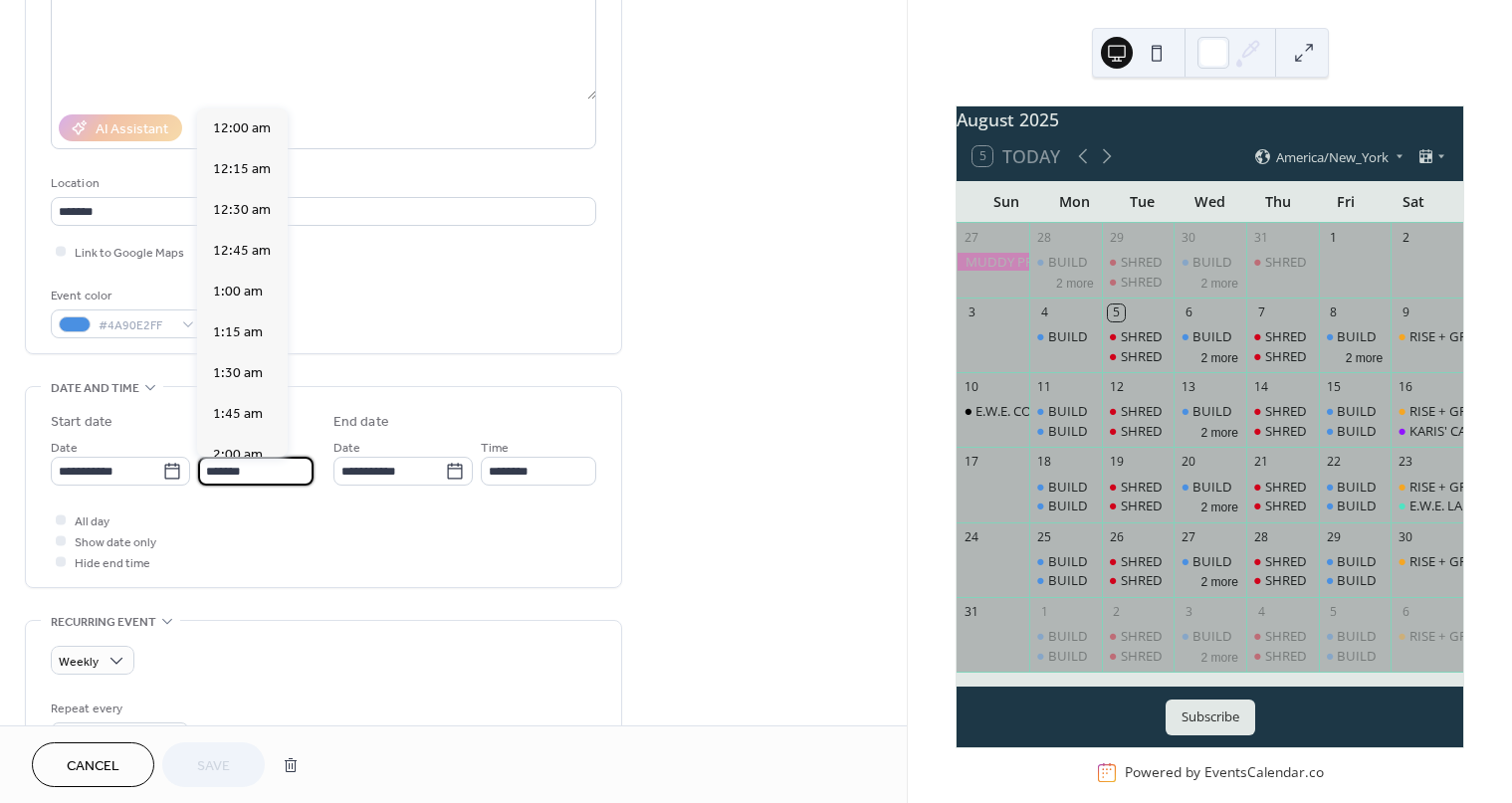 scroll, scrollTop: 1451, scrollLeft: 0, axis: vertical 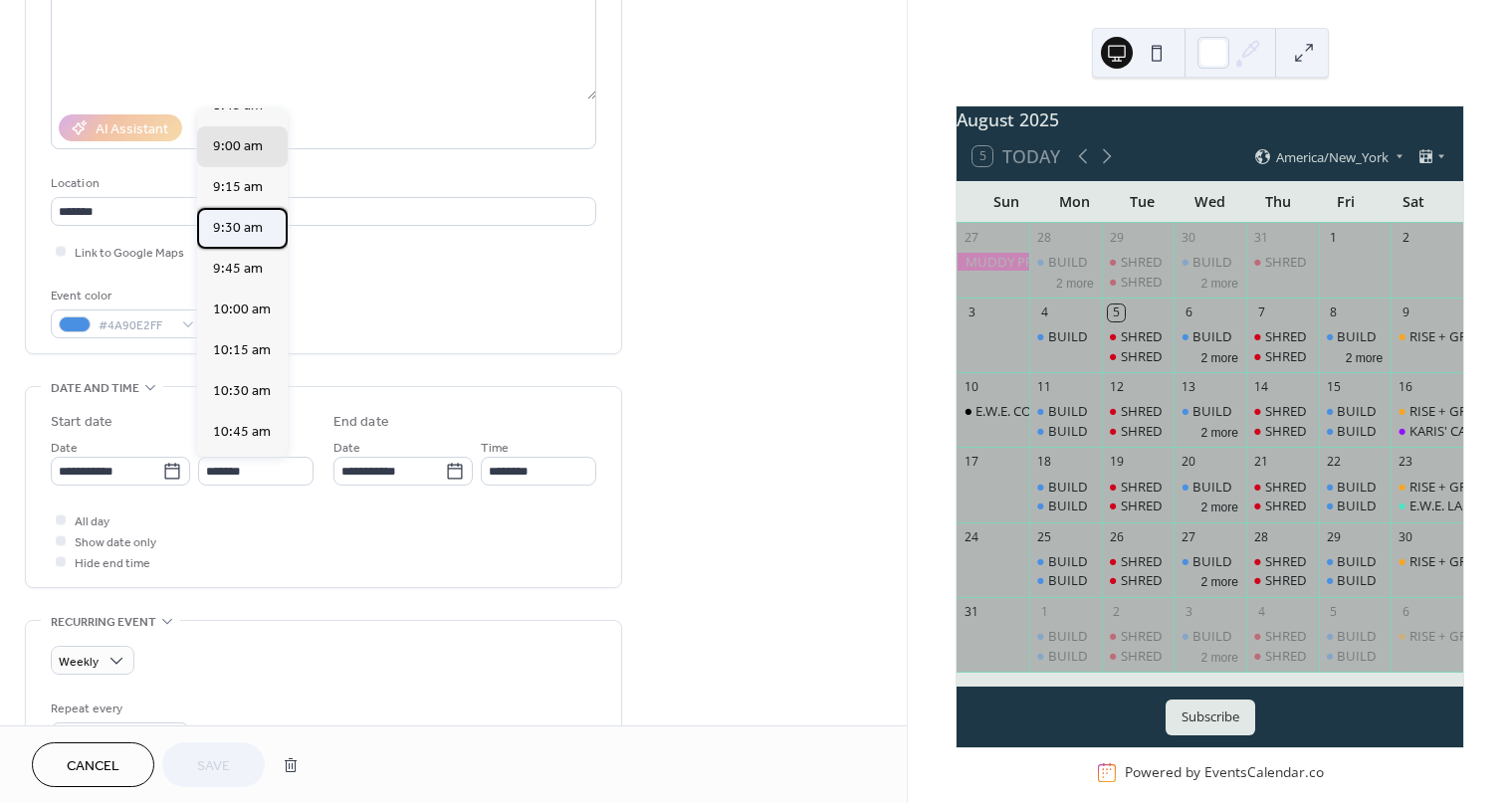 click on "9:30 am" at bounding box center (238, 228) 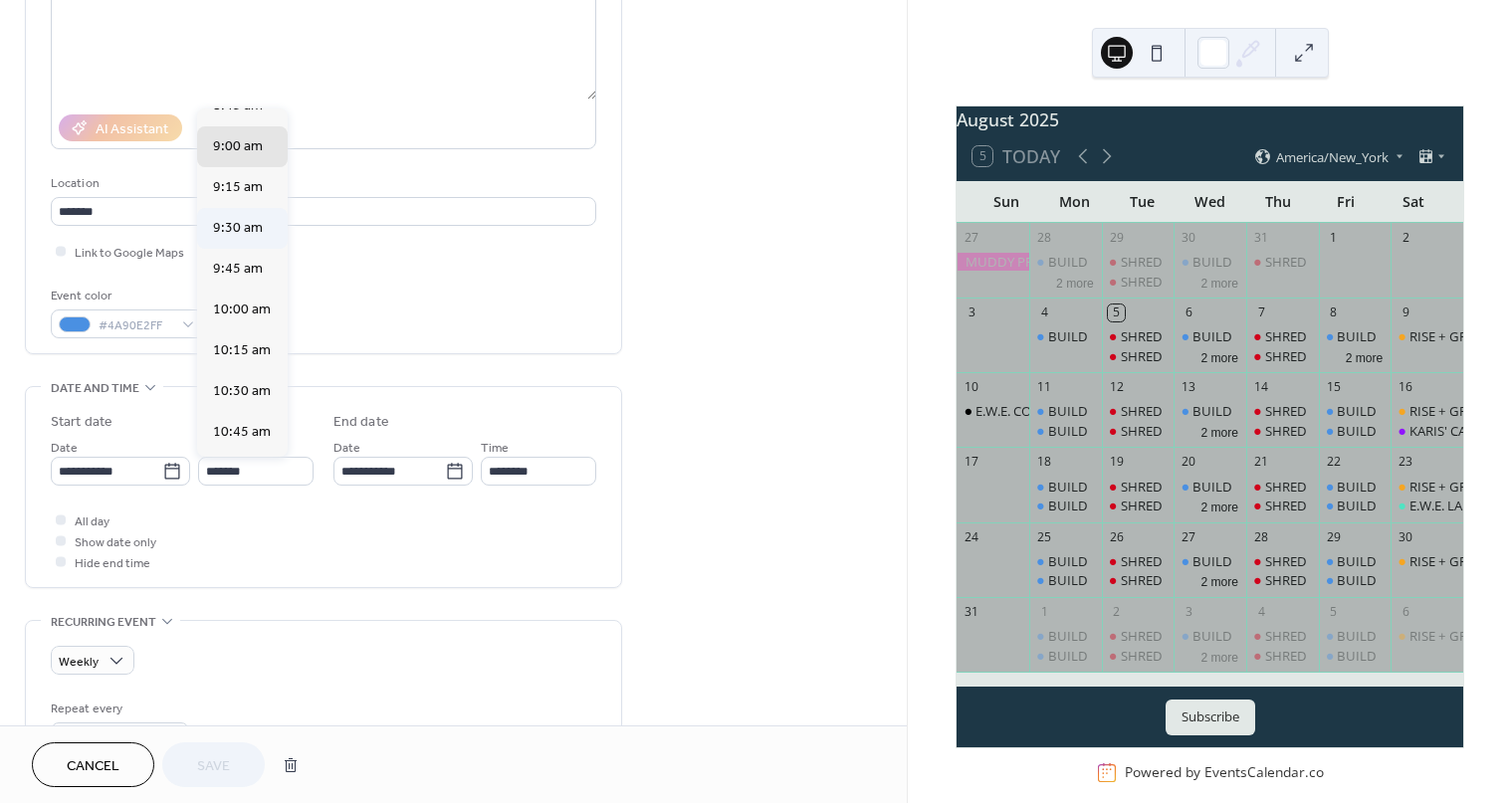 type on "*******" 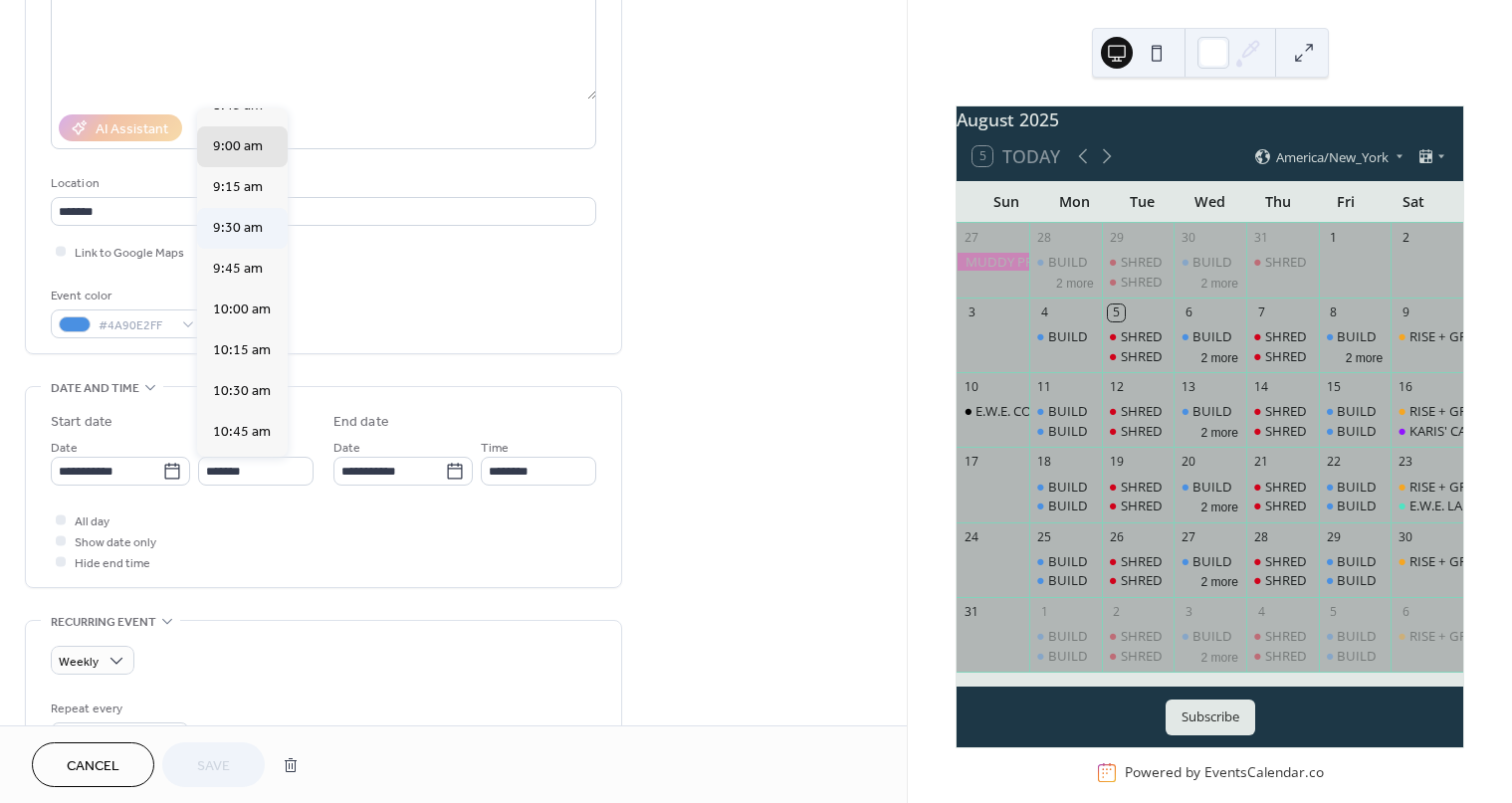 type on "********" 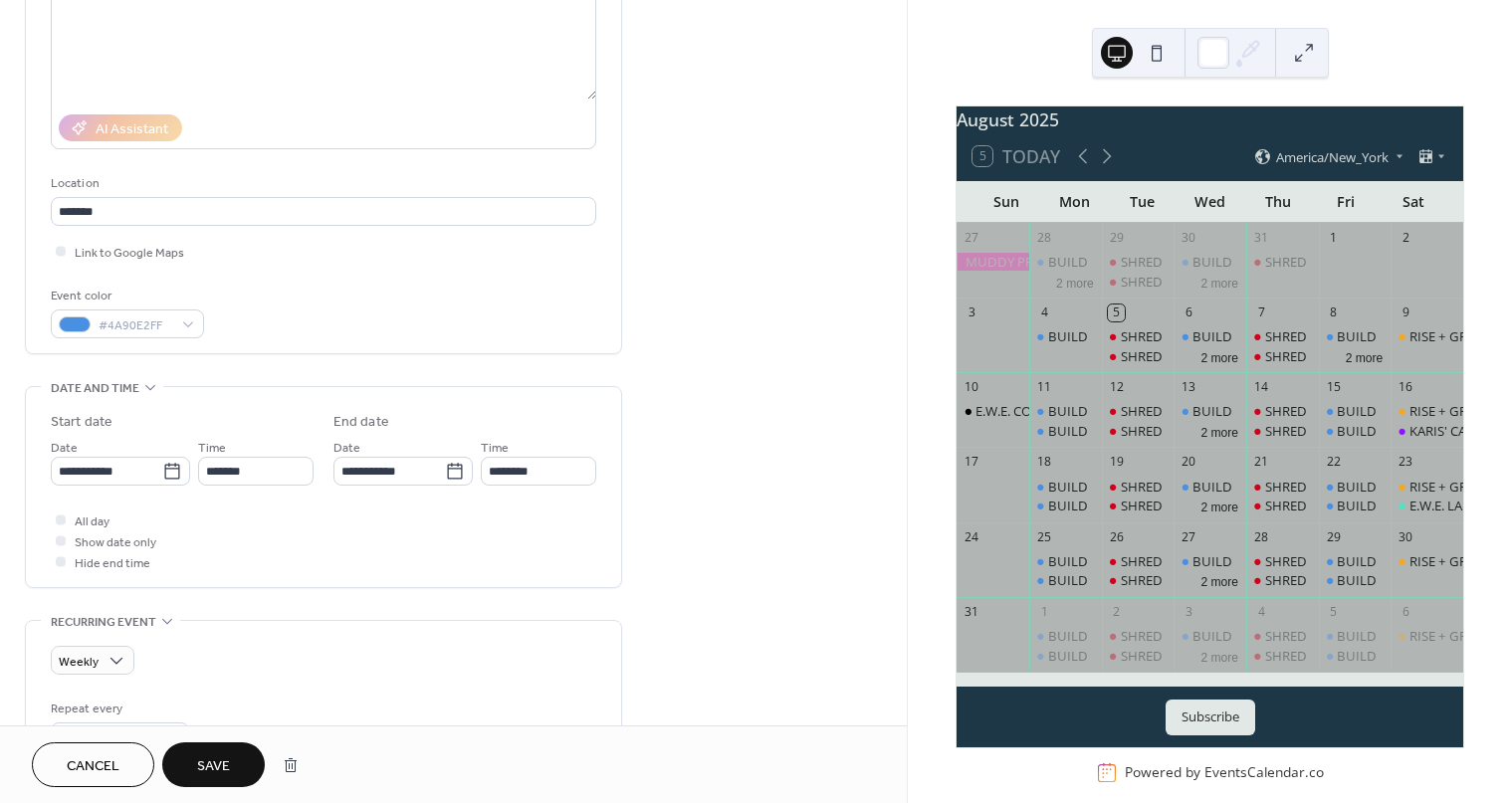 click on "Save" at bounding box center [213, 766] 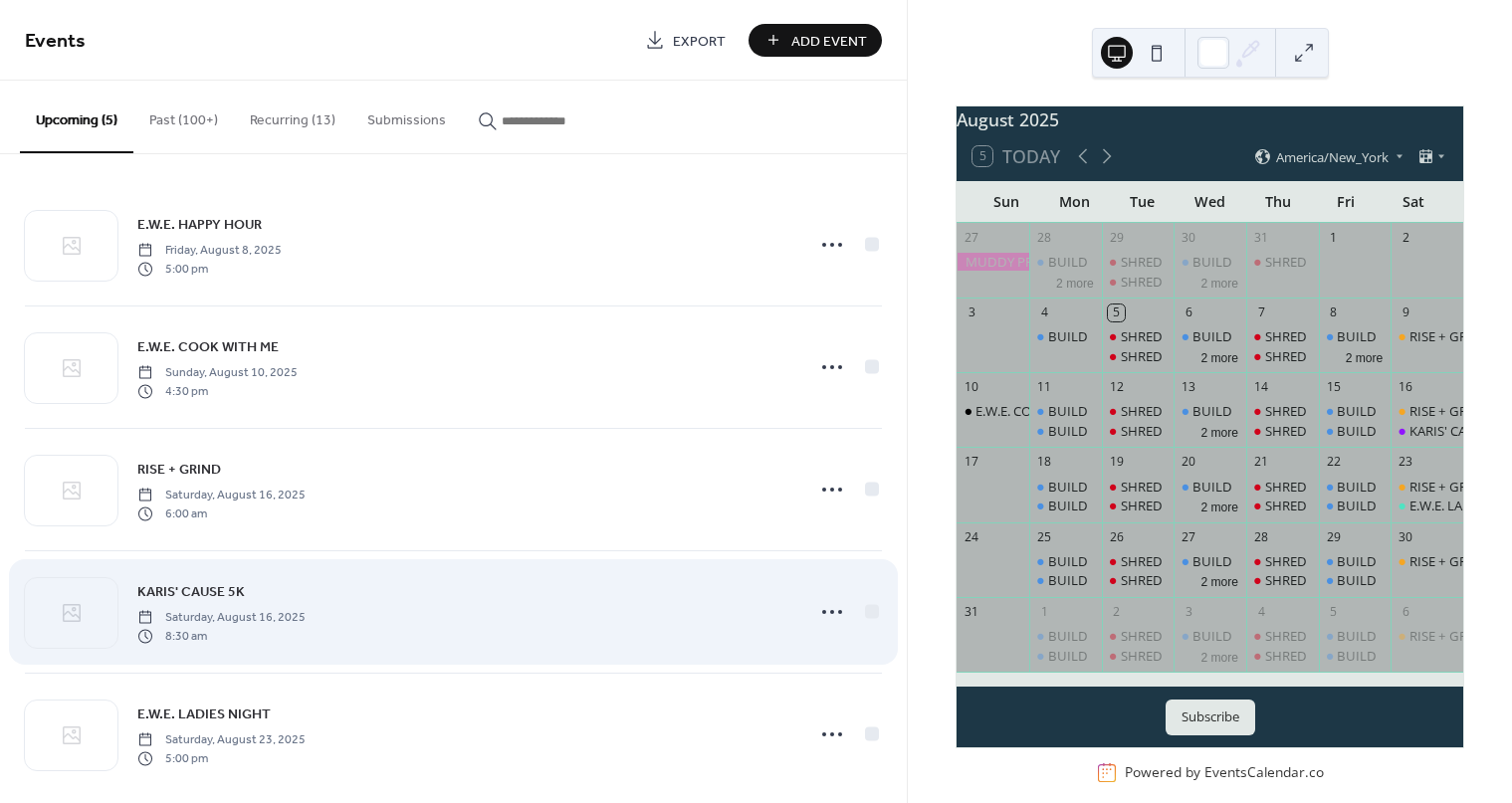 scroll, scrollTop: 22, scrollLeft: 0, axis: vertical 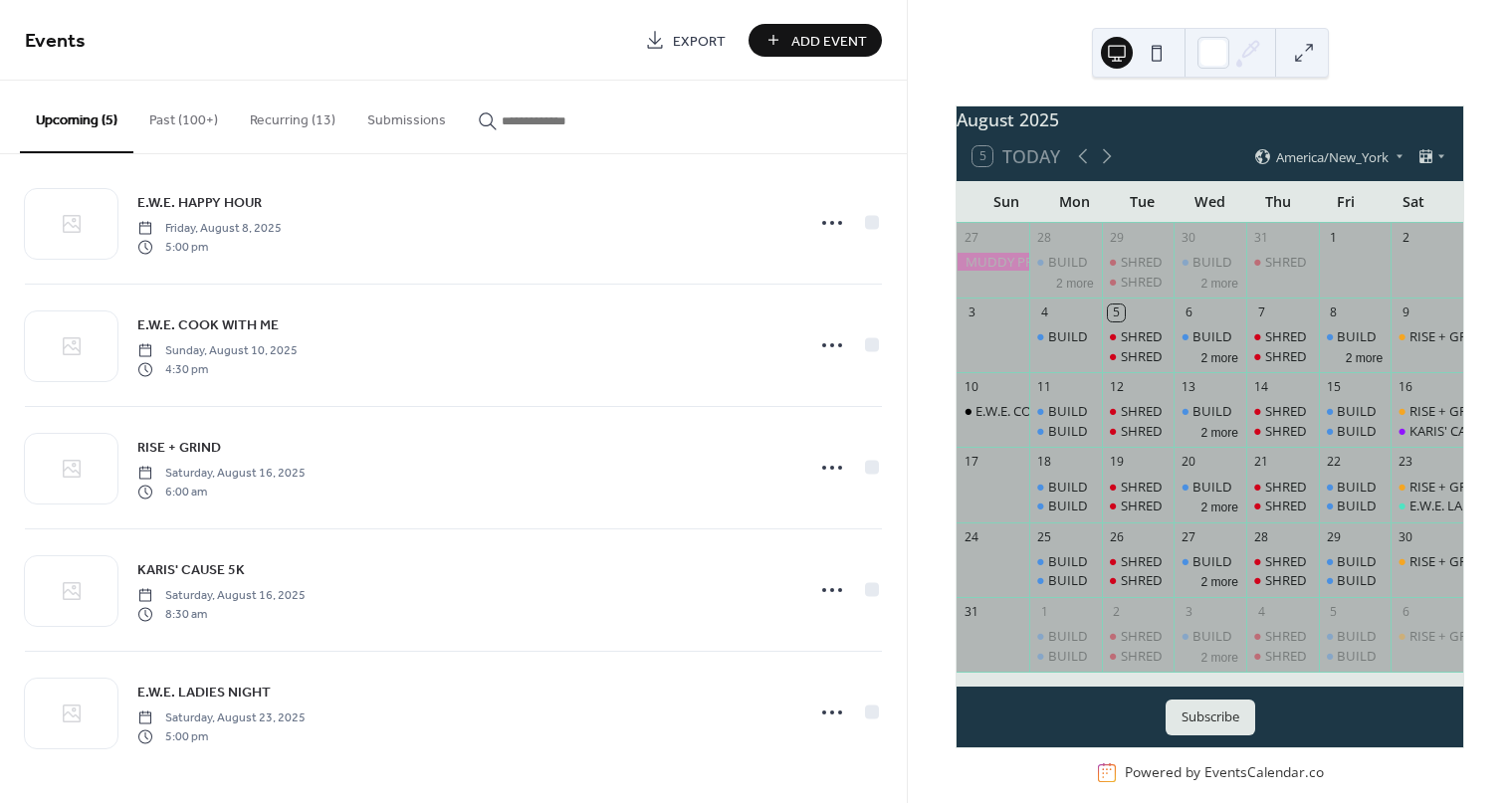 click on "Recurring (13)" at bounding box center [293, 115] 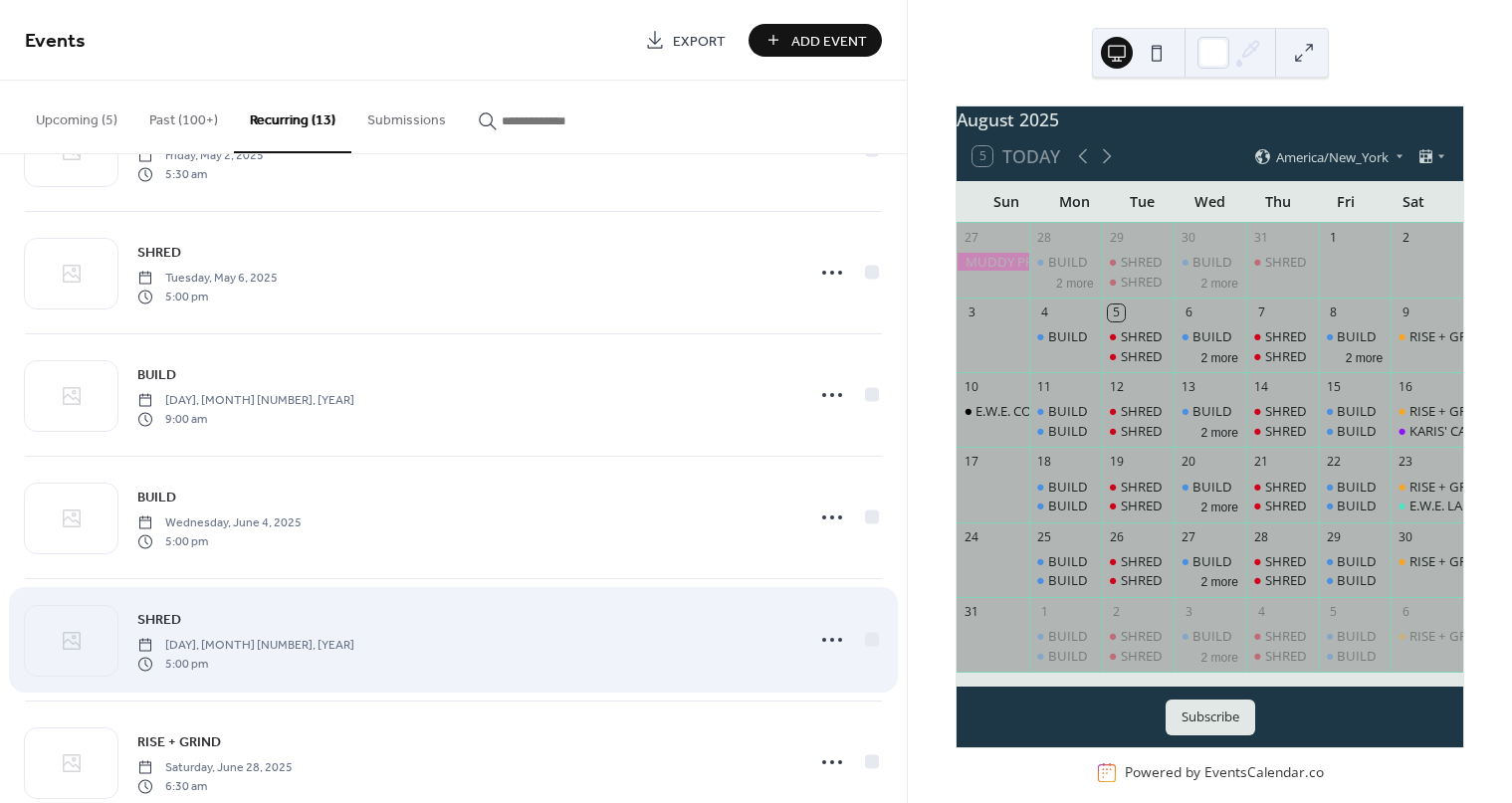 scroll, scrollTop: 685, scrollLeft: 0, axis: vertical 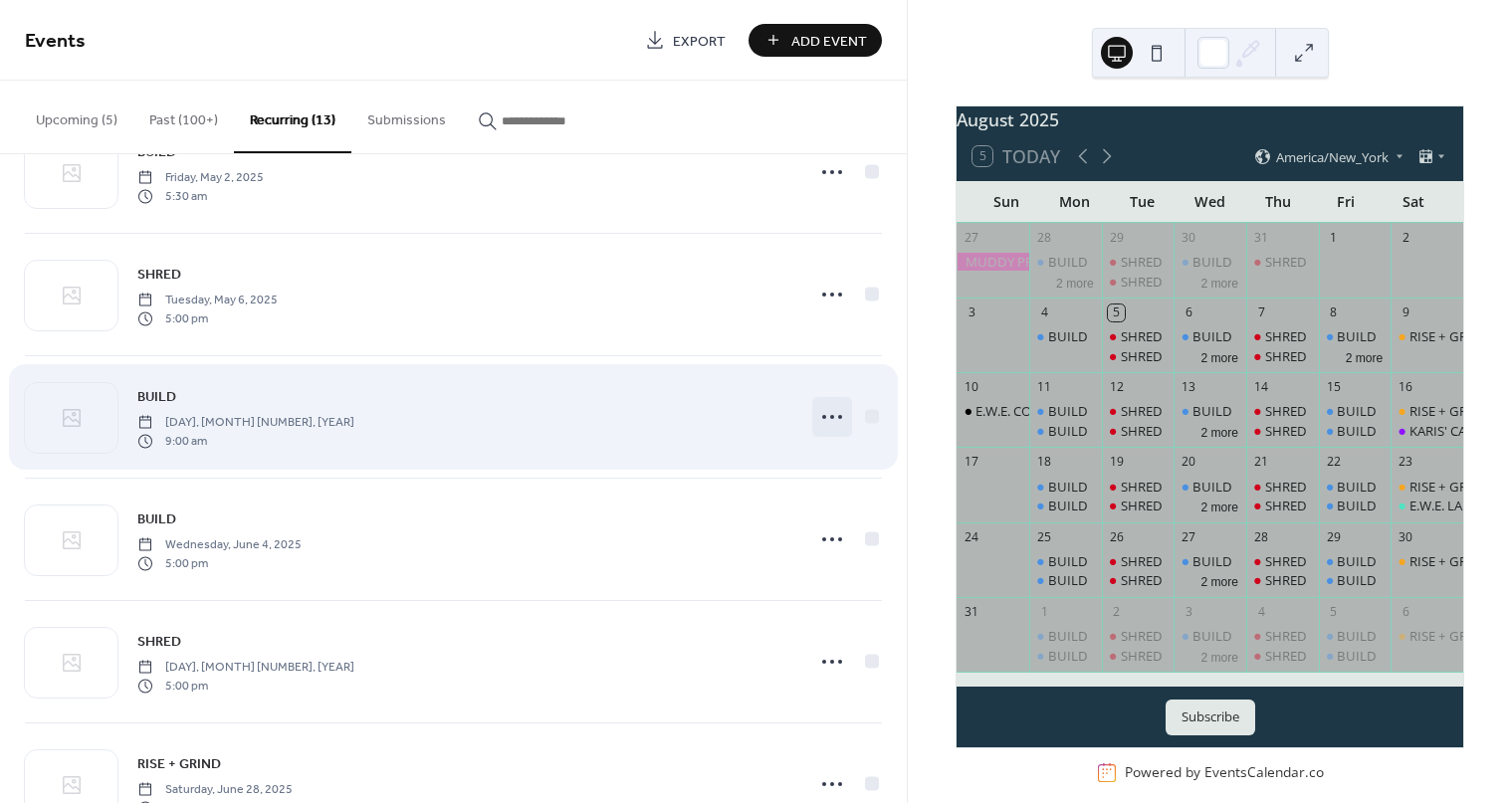 click 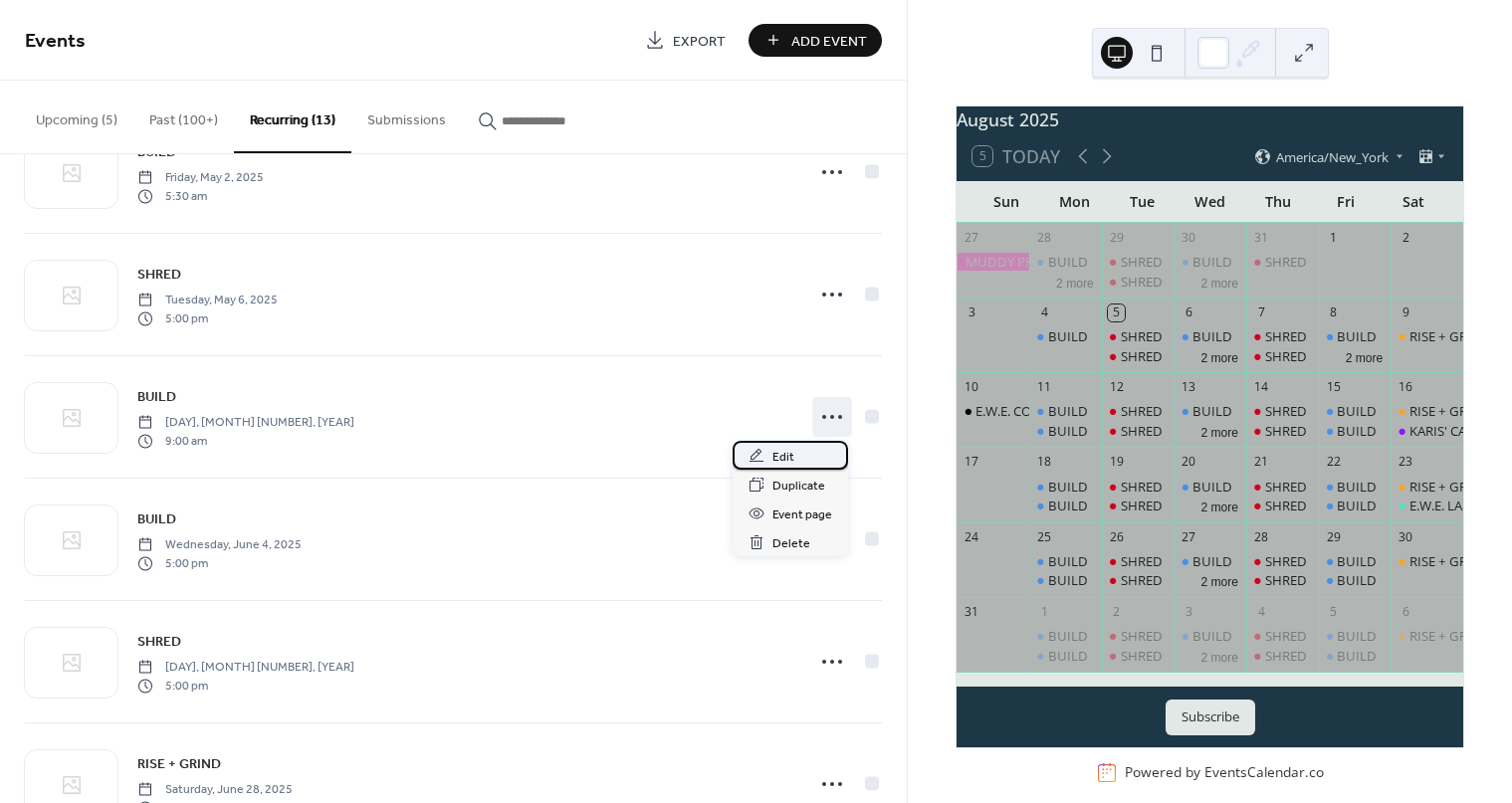 click on "Edit" at bounding box center (783, 457) 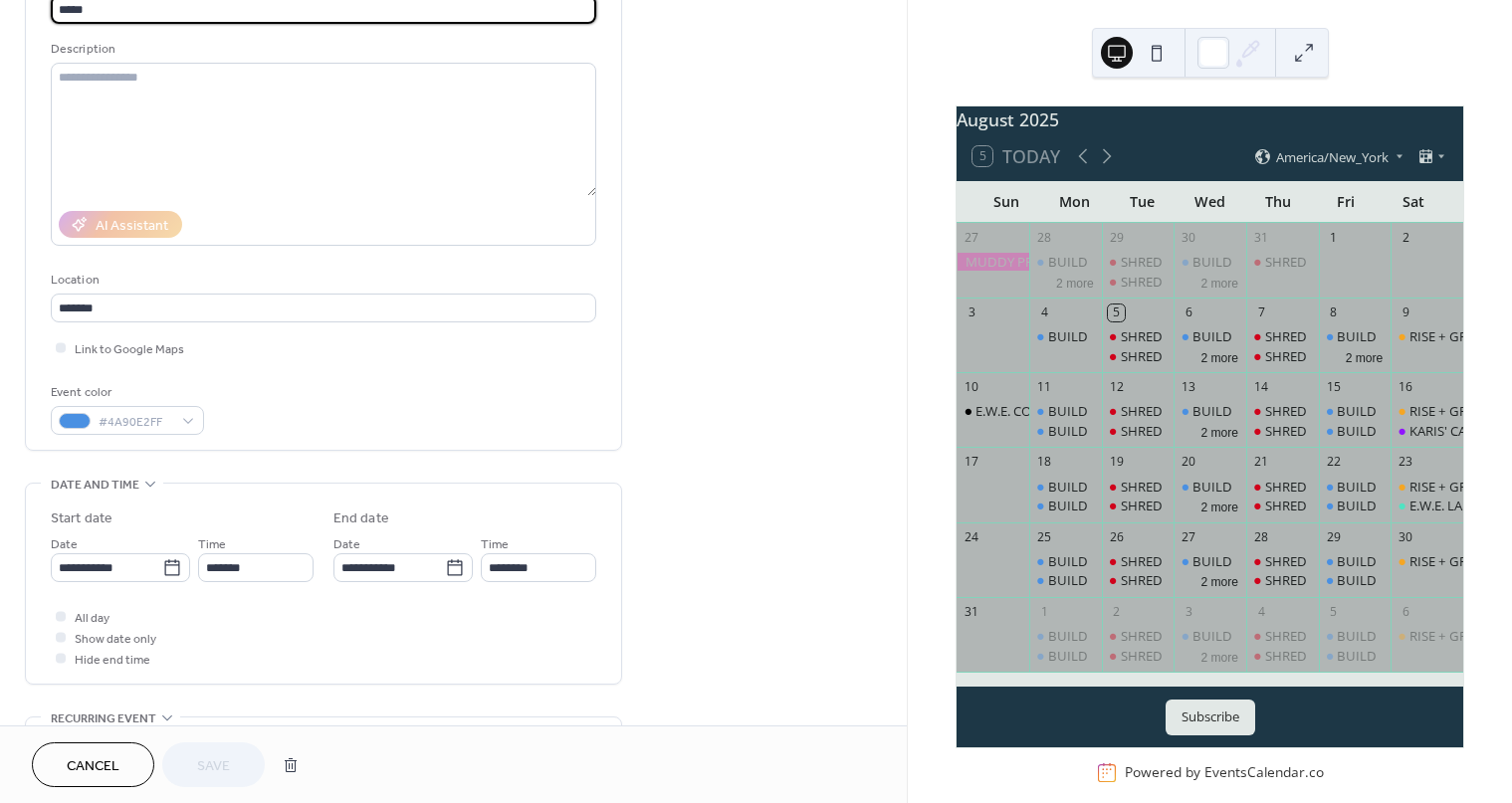 scroll, scrollTop: 167, scrollLeft: 0, axis: vertical 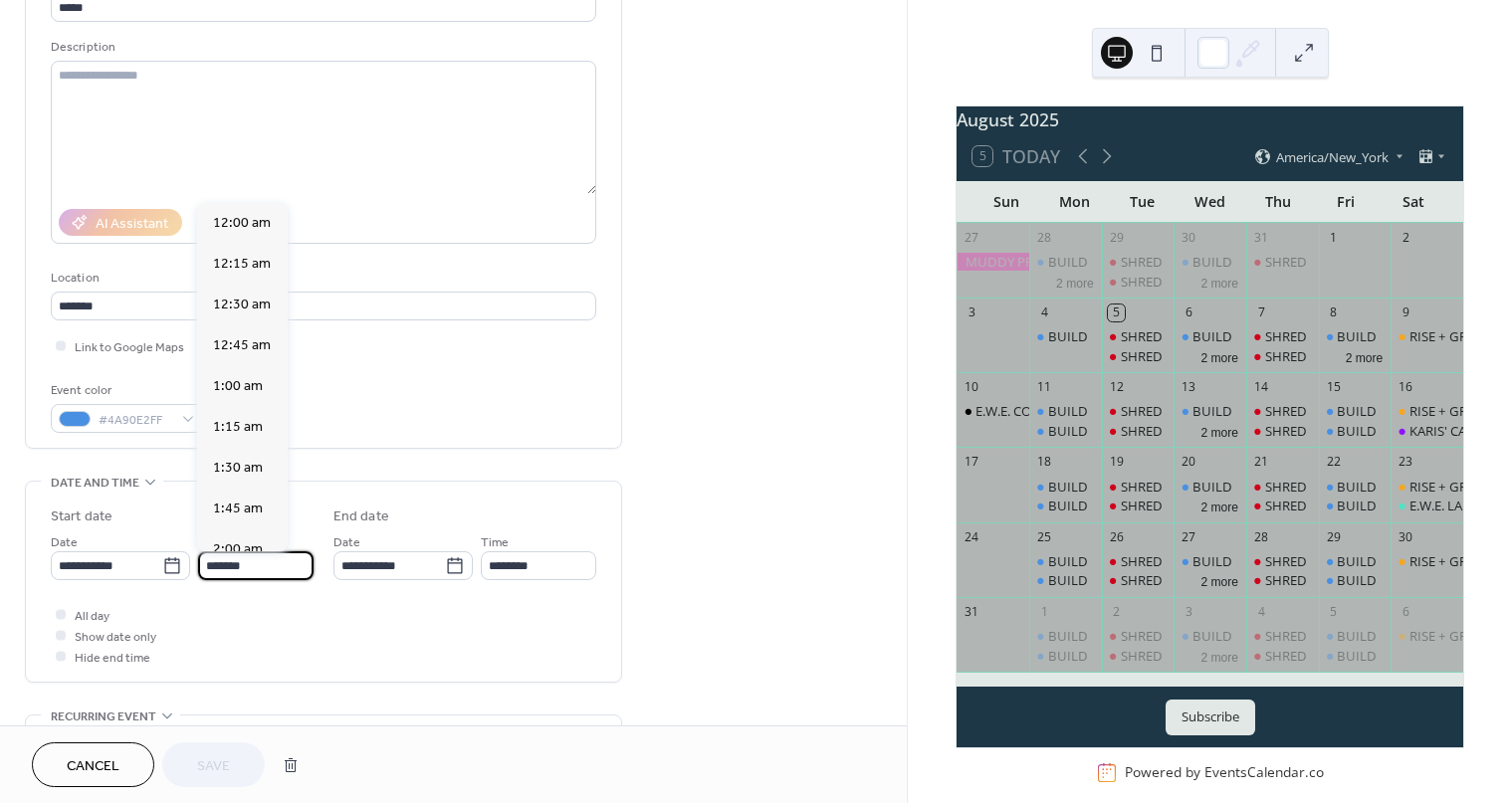 click on "*******" at bounding box center (256, 565) 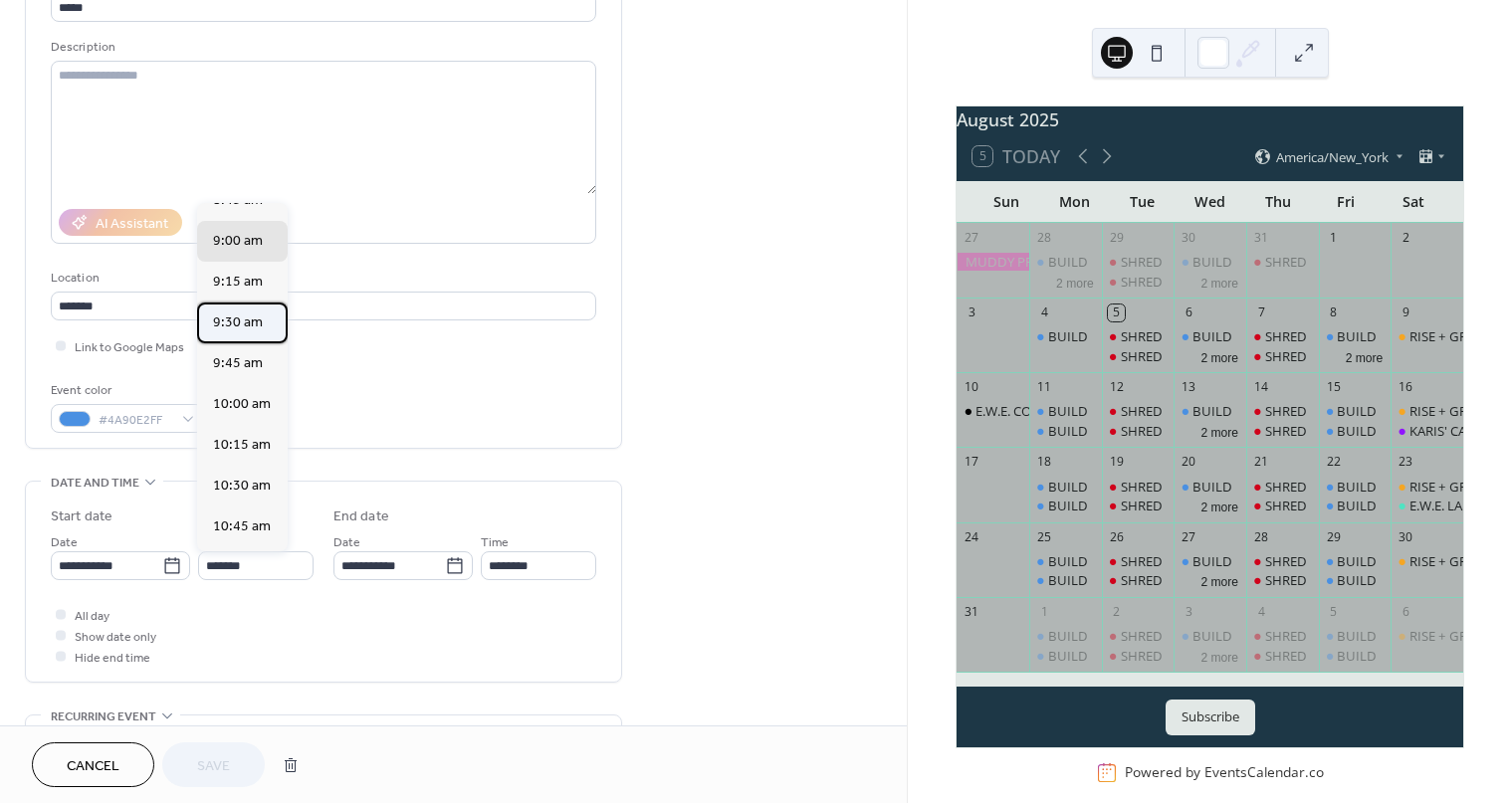 click on "9:30 am" at bounding box center (238, 322) 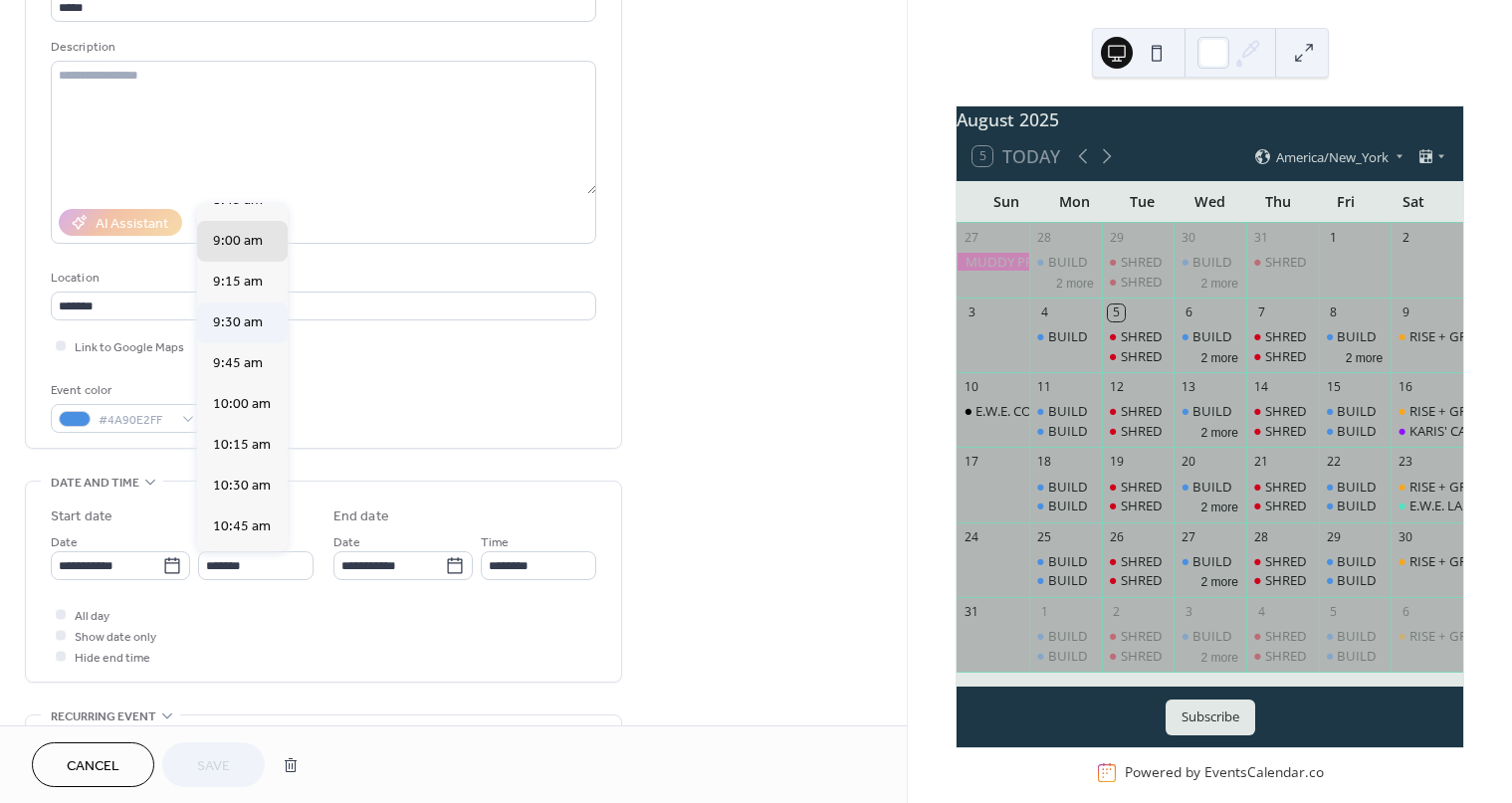 type on "*******" 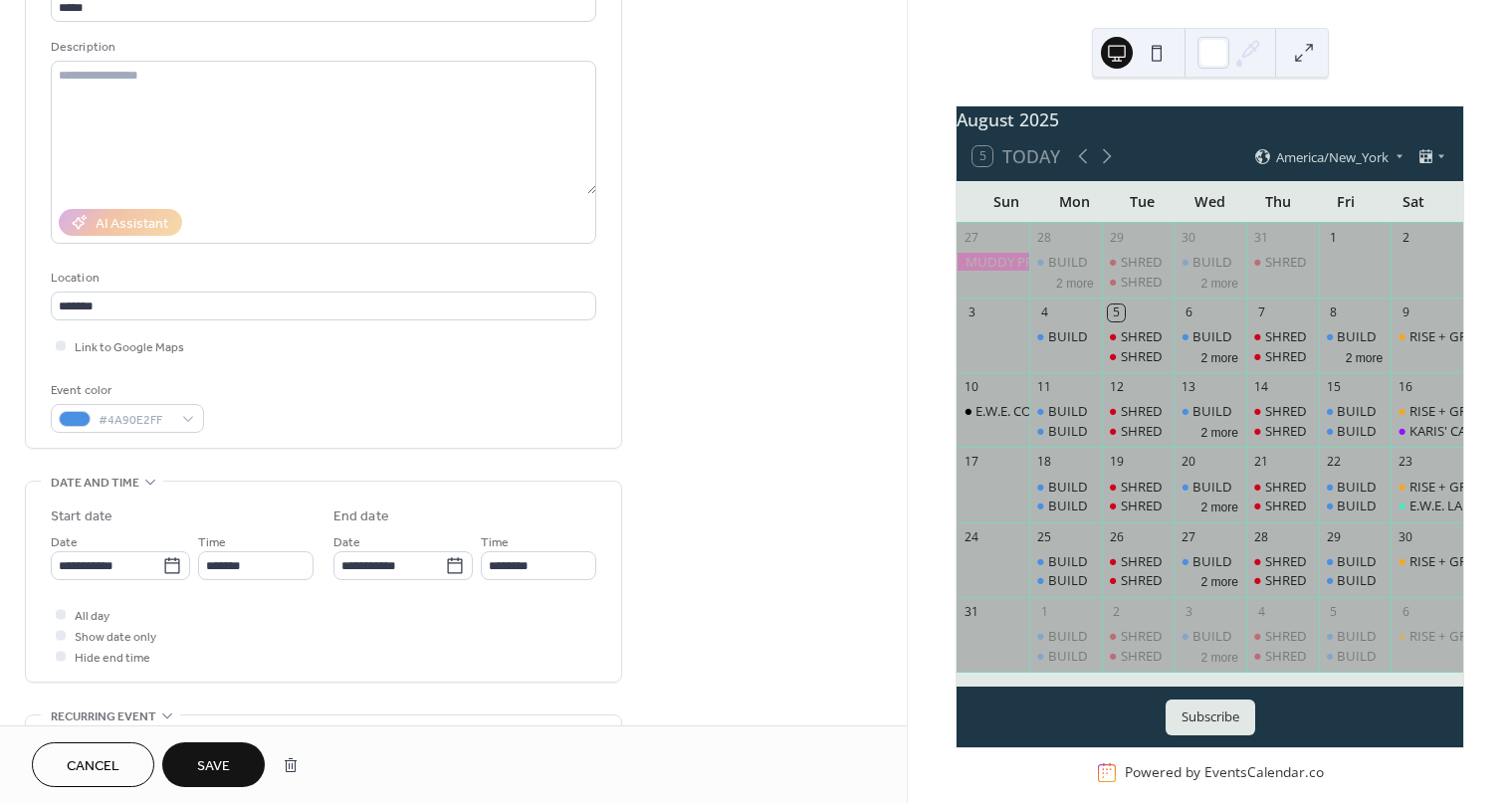click on "All day Show date only Hide end time" at bounding box center (324, 635) 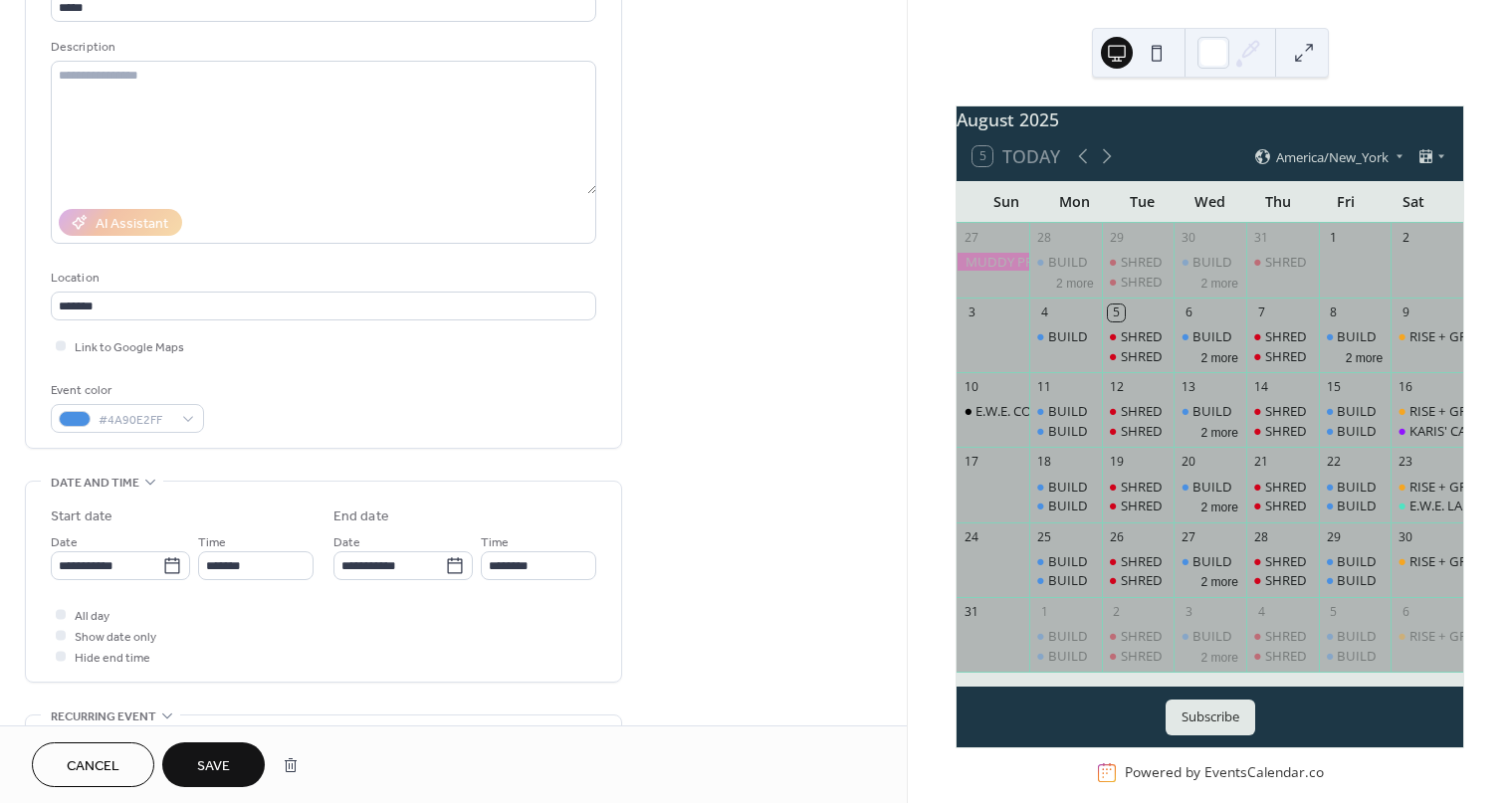 click on "Save" at bounding box center (213, 766) 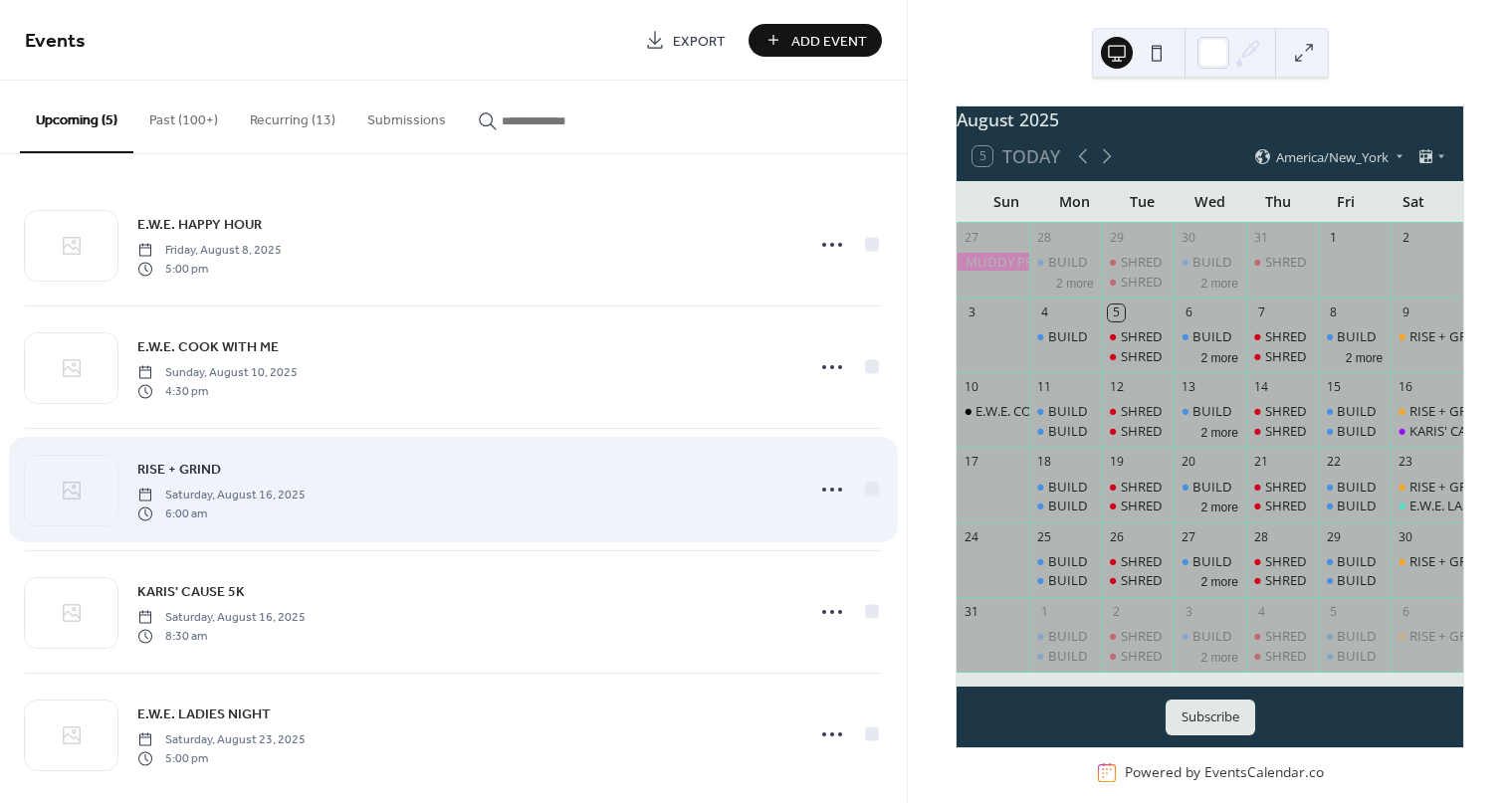 scroll, scrollTop: 22, scrollLeft: 0, axis: vertical 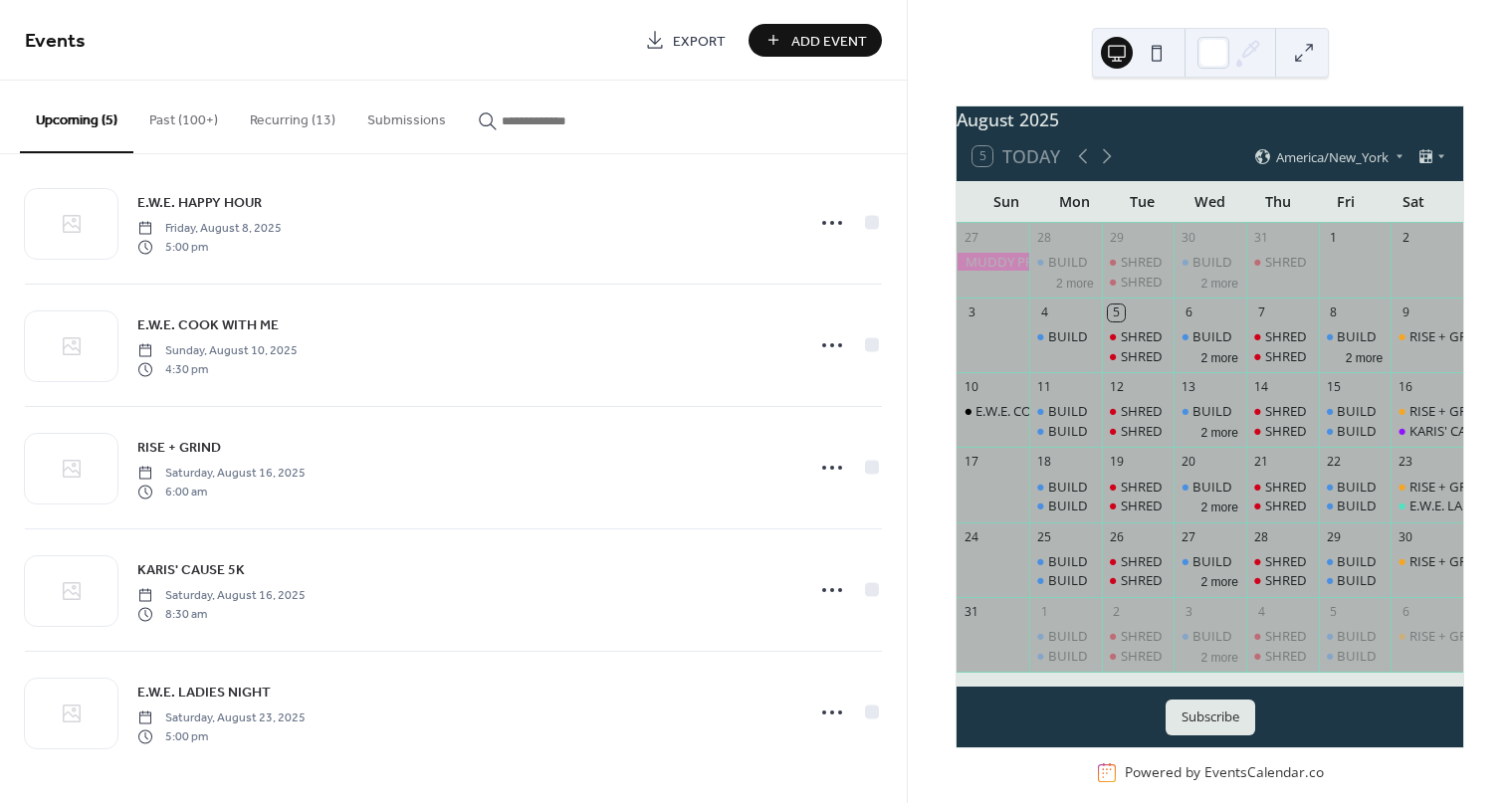 click on "Recurring (13)" at bounding box center [293, 115] 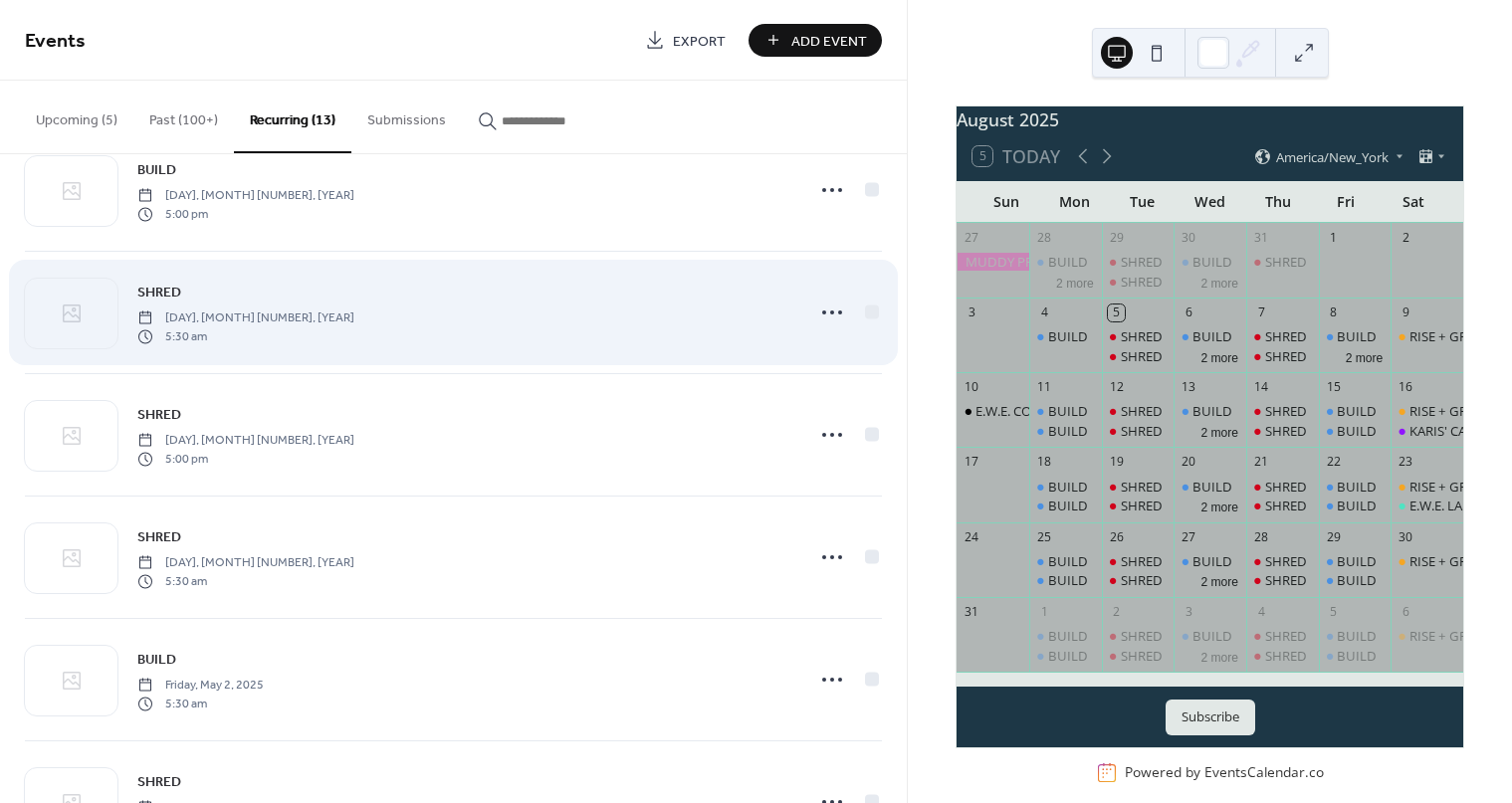 scroll, scrollTop: 182, scrollLeft: 0, axis: vertical 